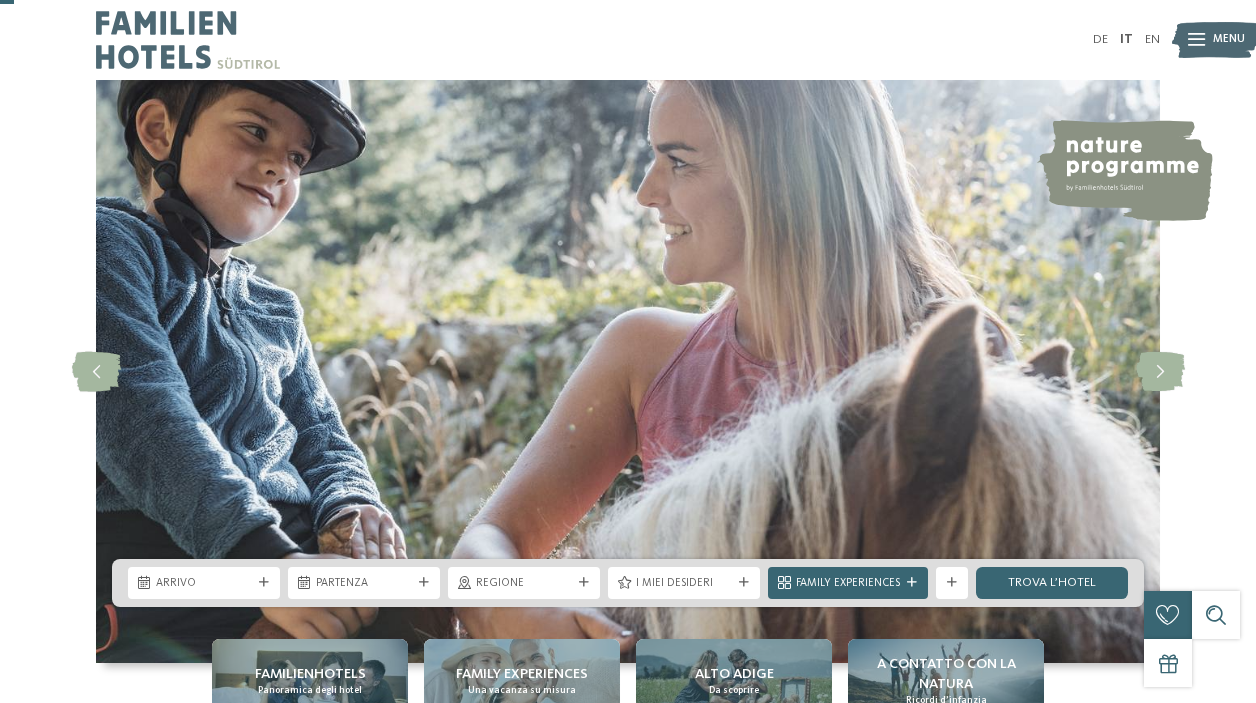 scroll, scrollTop: 74, scrollLeft: 0, axis: vertical 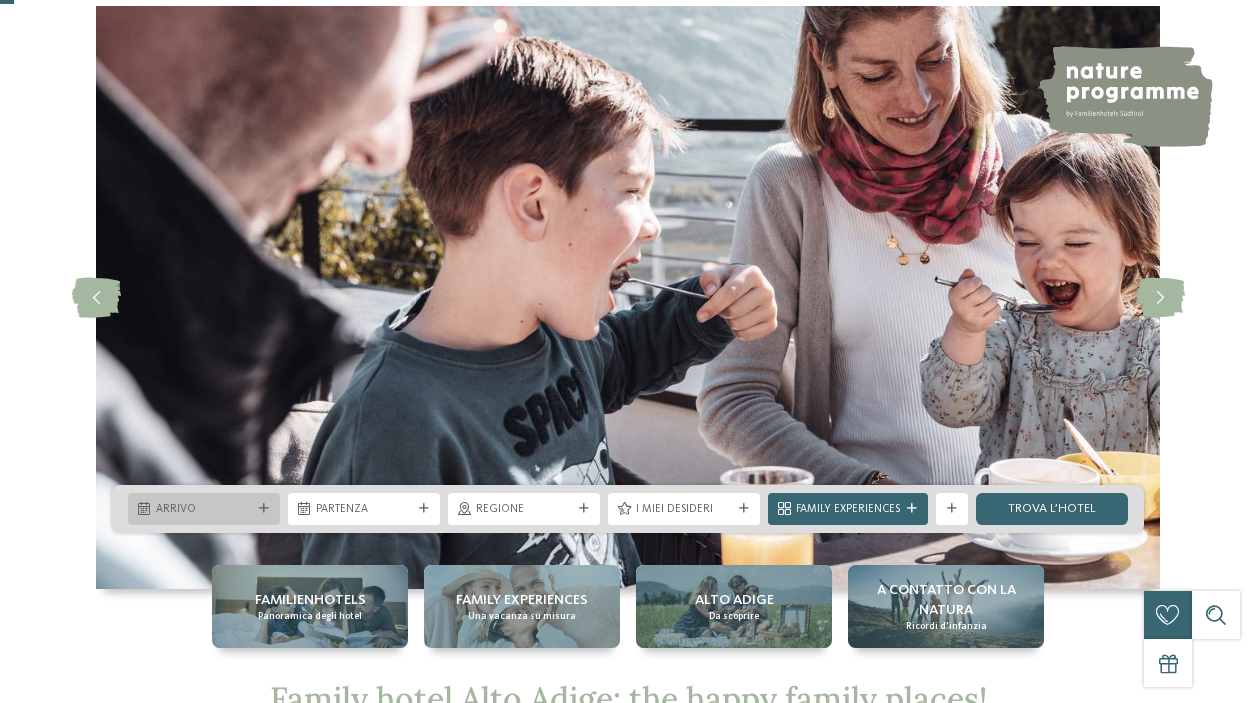 click on "Arrivo" at bounding box center [204, 510] 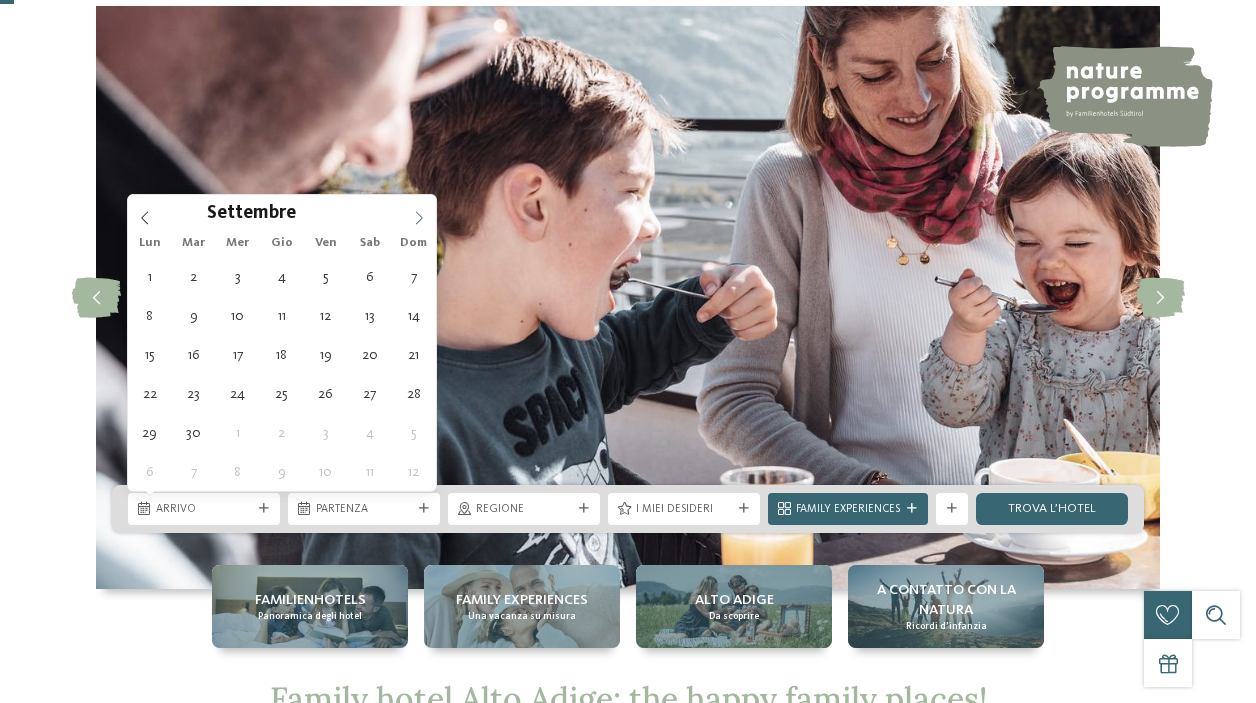 click 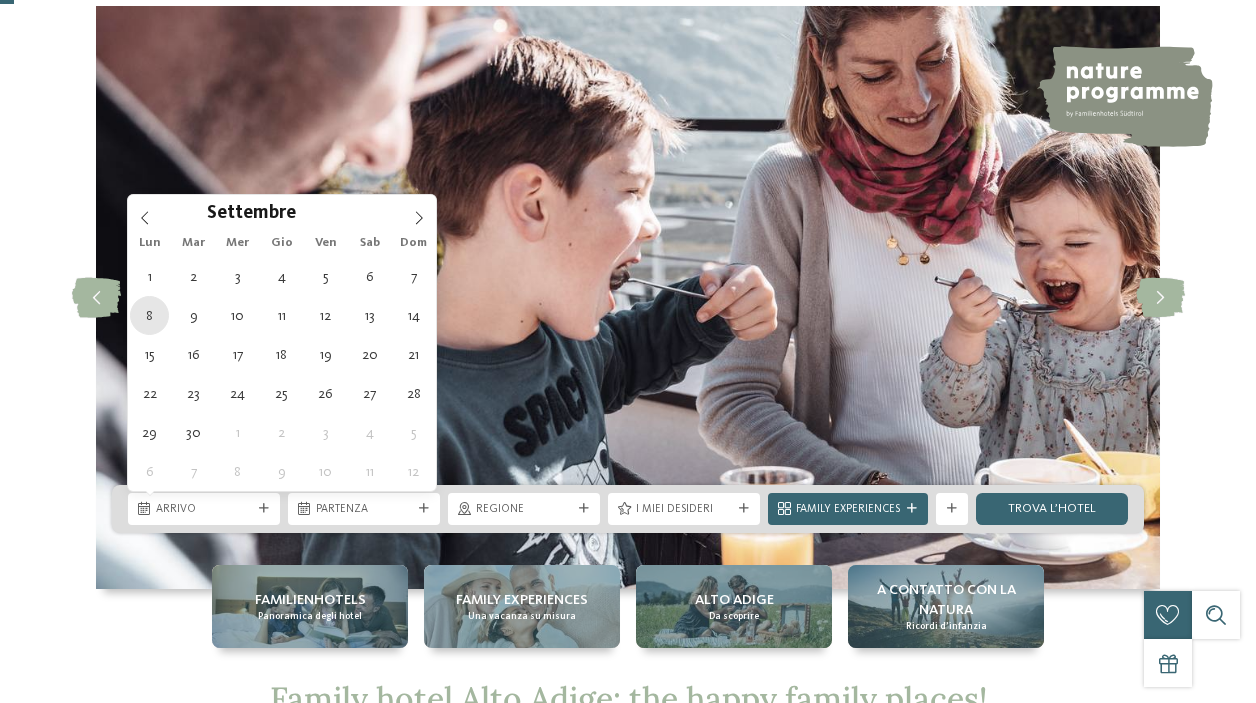 type on "08.09.2025" 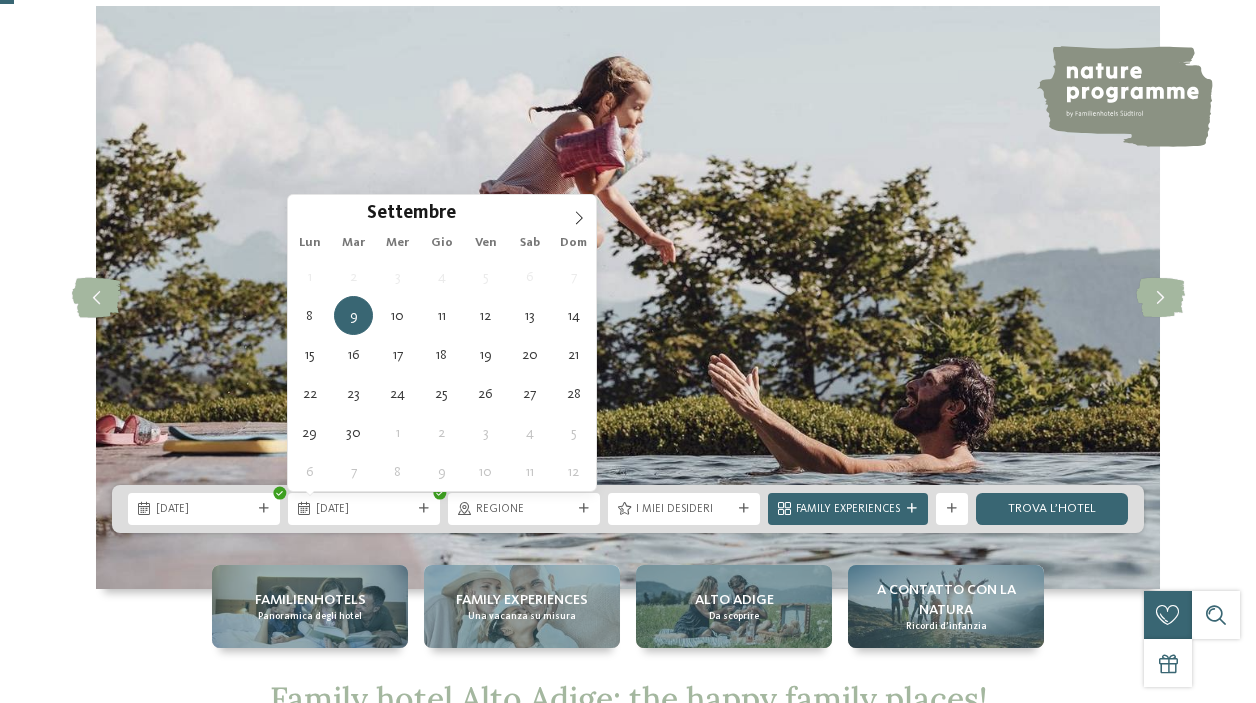type on "13.09.2025" 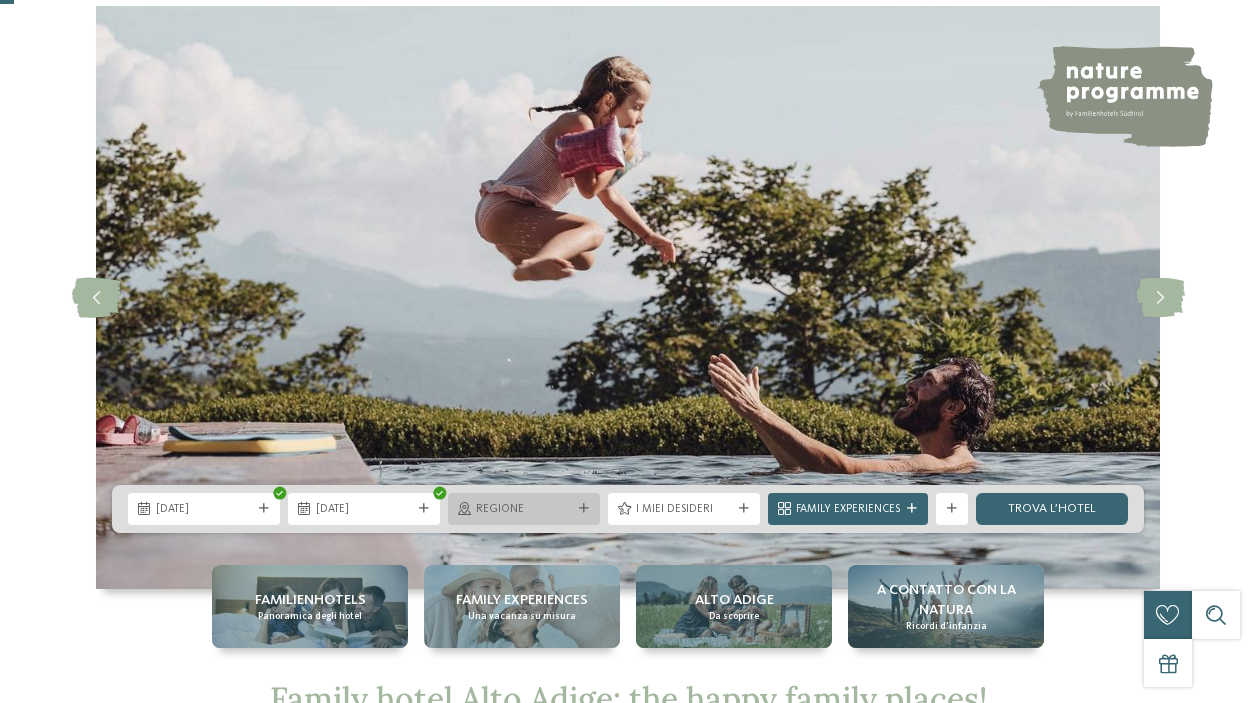 click on "Regione" at bounding box center (524, 510) 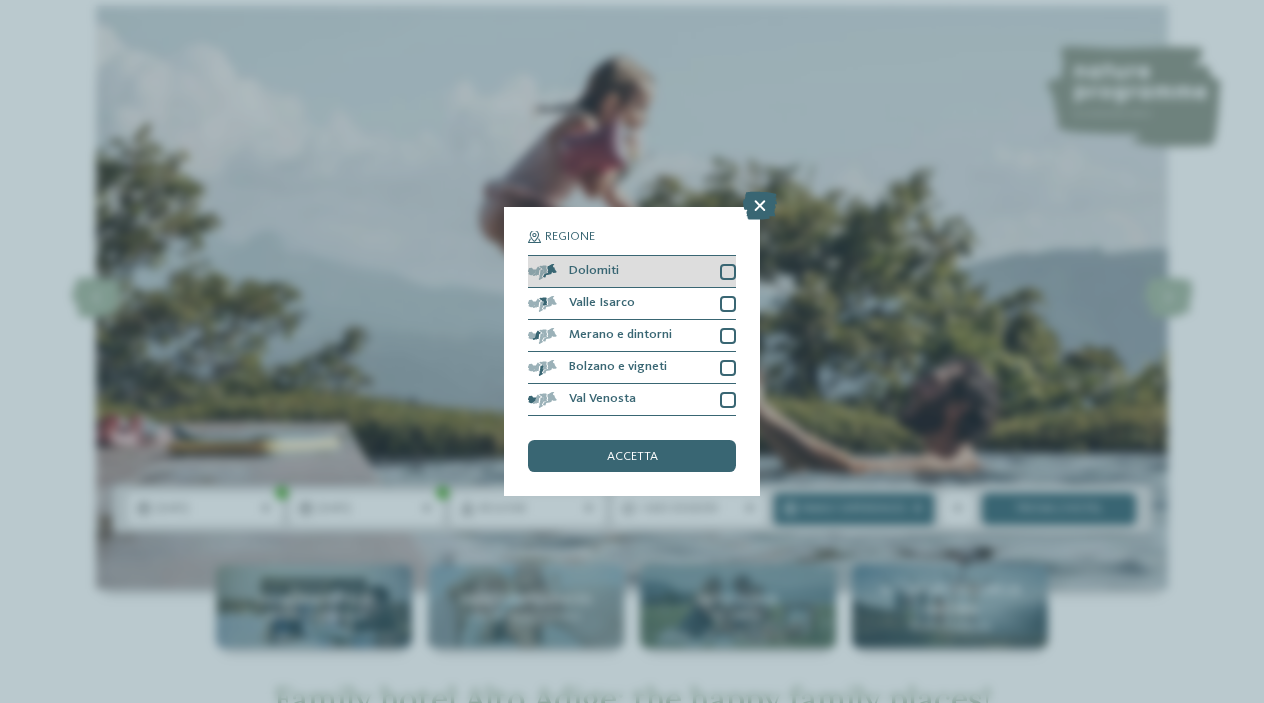 click on "Dolomiti" at bounding box center [632, 272] 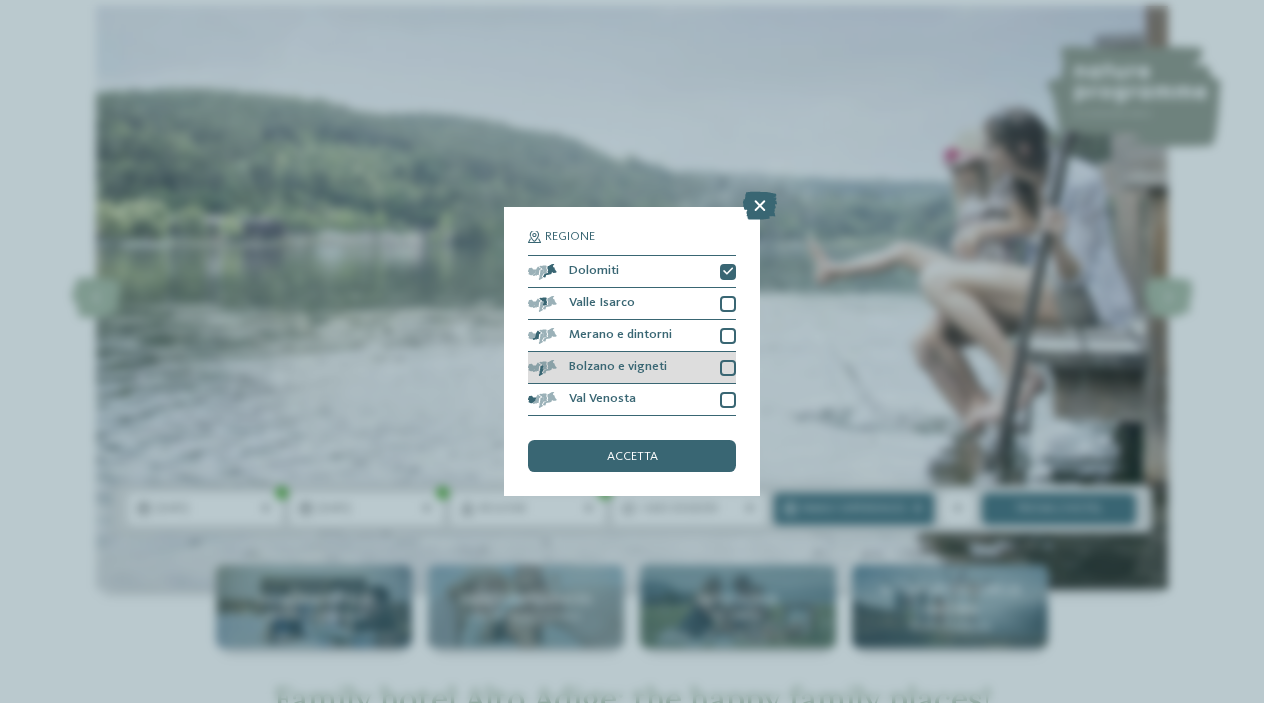 click on "Bolzano e vigneti" at bounding box center (618, 367) 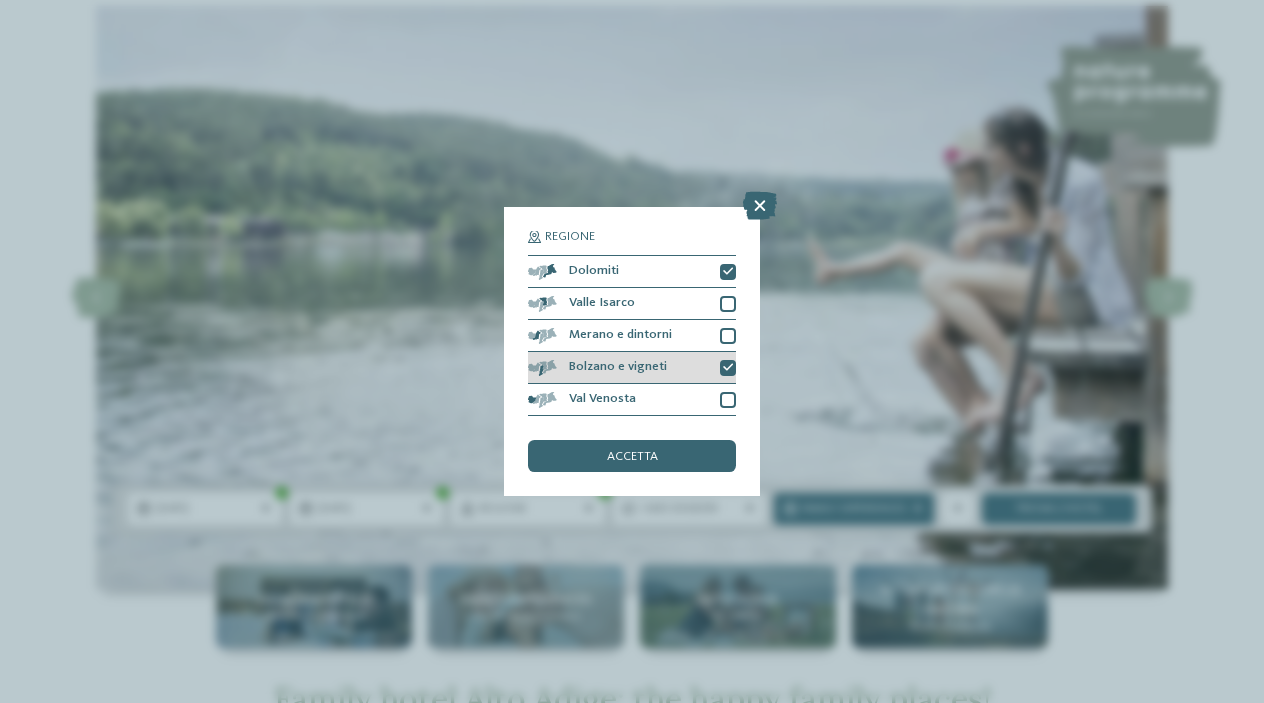 click on "Bolzano e vigneti" at bounding box center (632, 368) 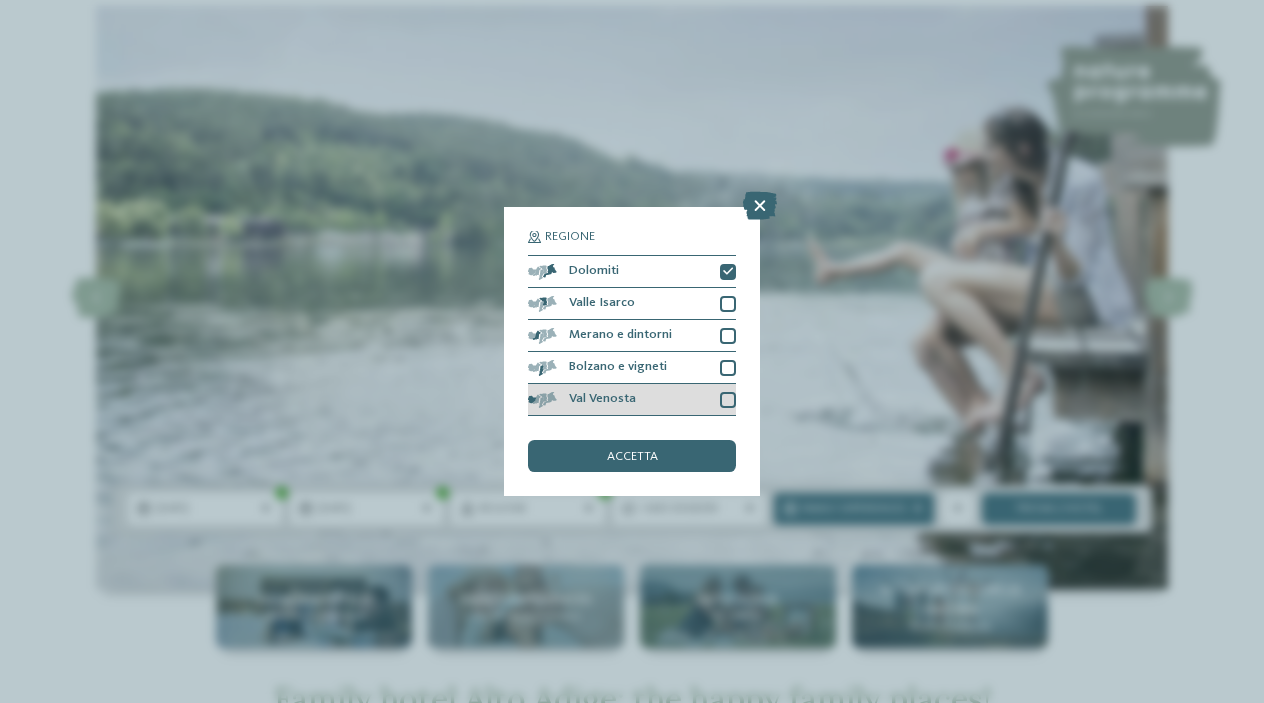 click on "Val Venosta" at bounding box center [632, 400] 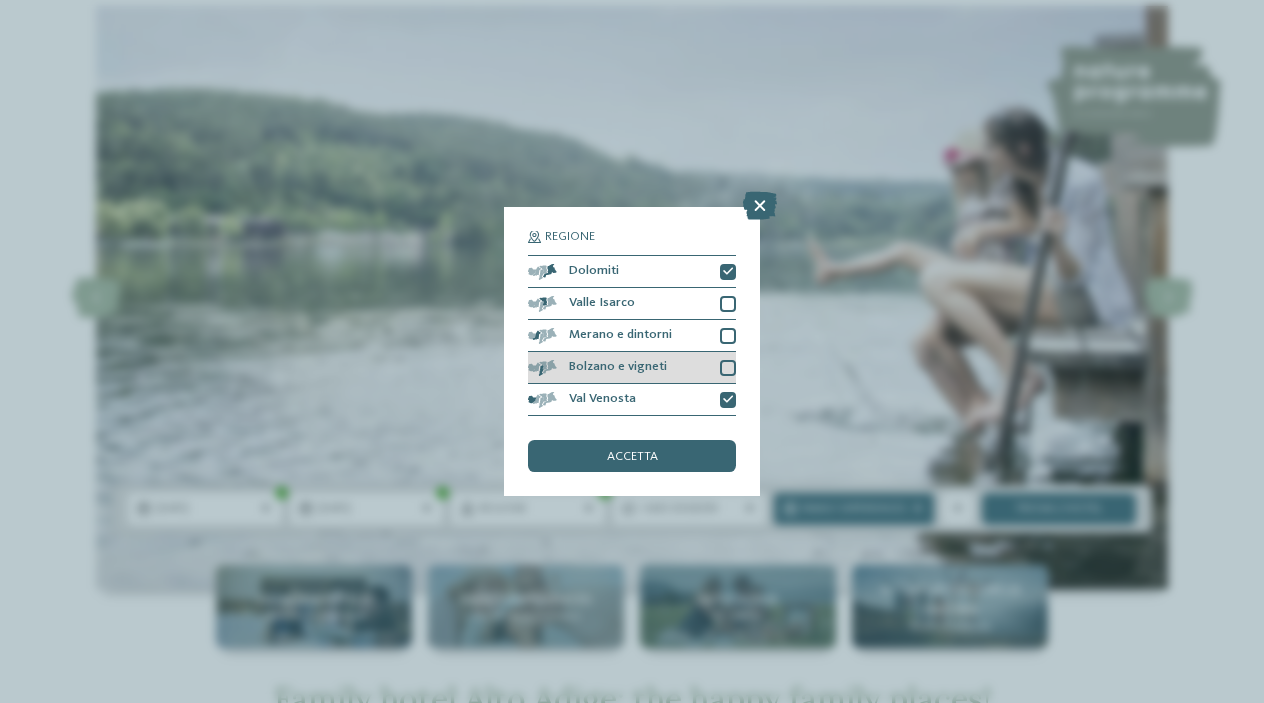 click on "Bolzano e vigneti" at bounding box center [632, 368] 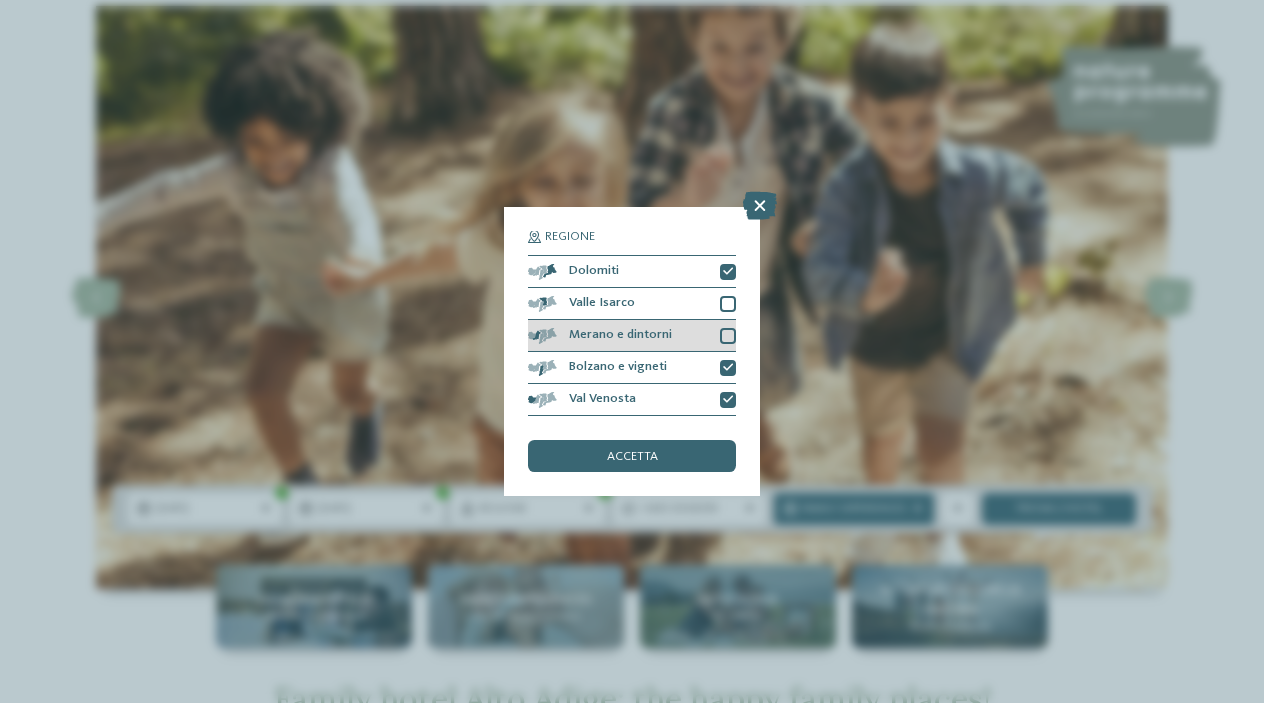 click on "Merano e dintorni" at bounding box center [632, 336] 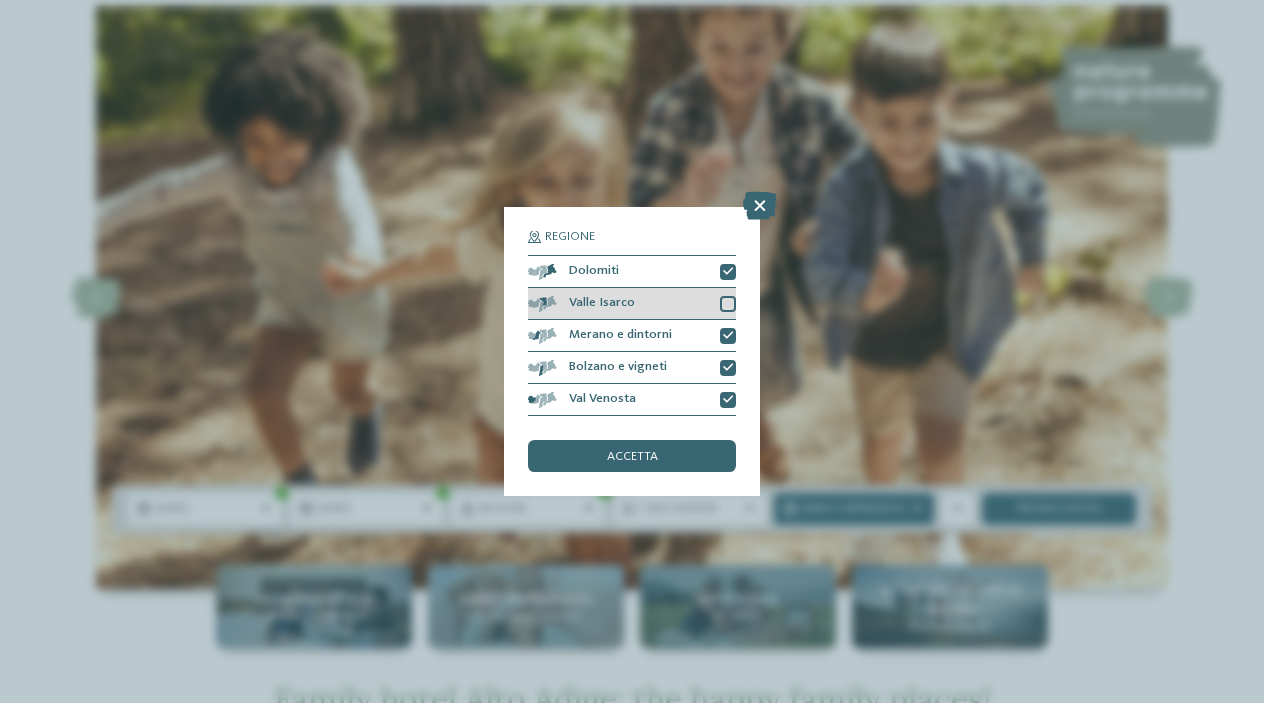 click on "Valle Isarco" at bounding box center (632, 304) 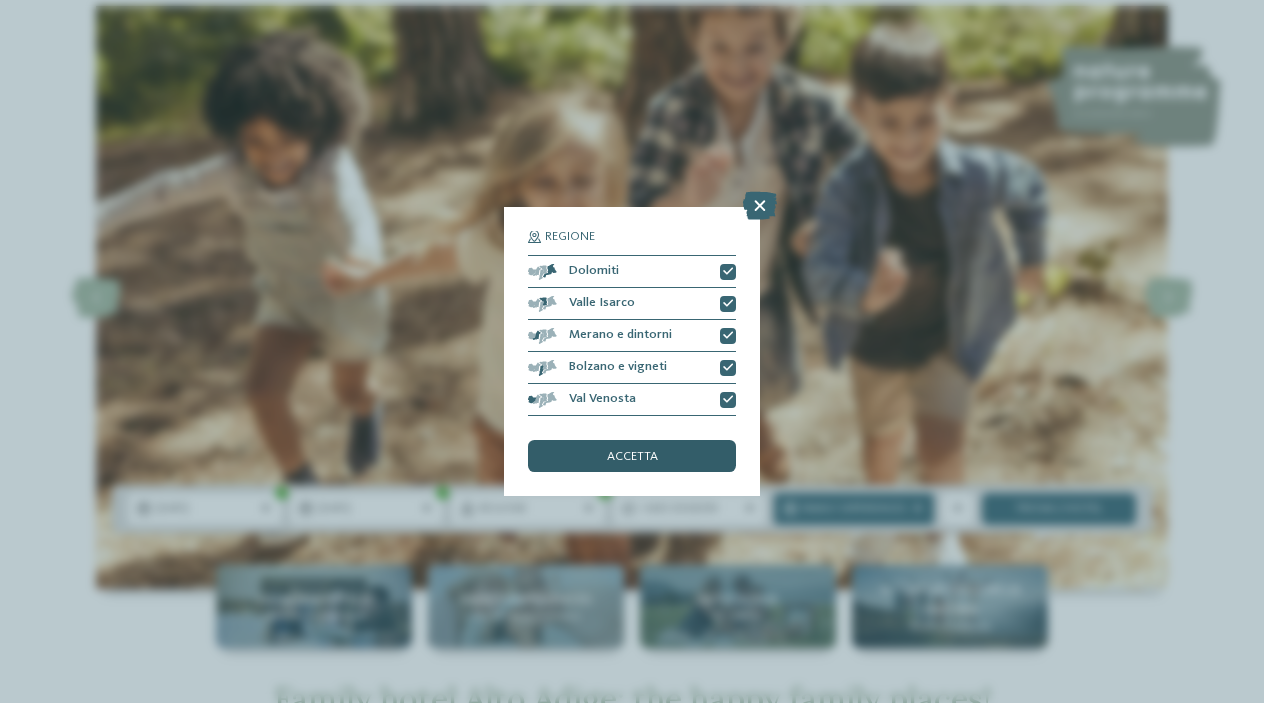 click on "accetta" at bounding box center [632, 457] 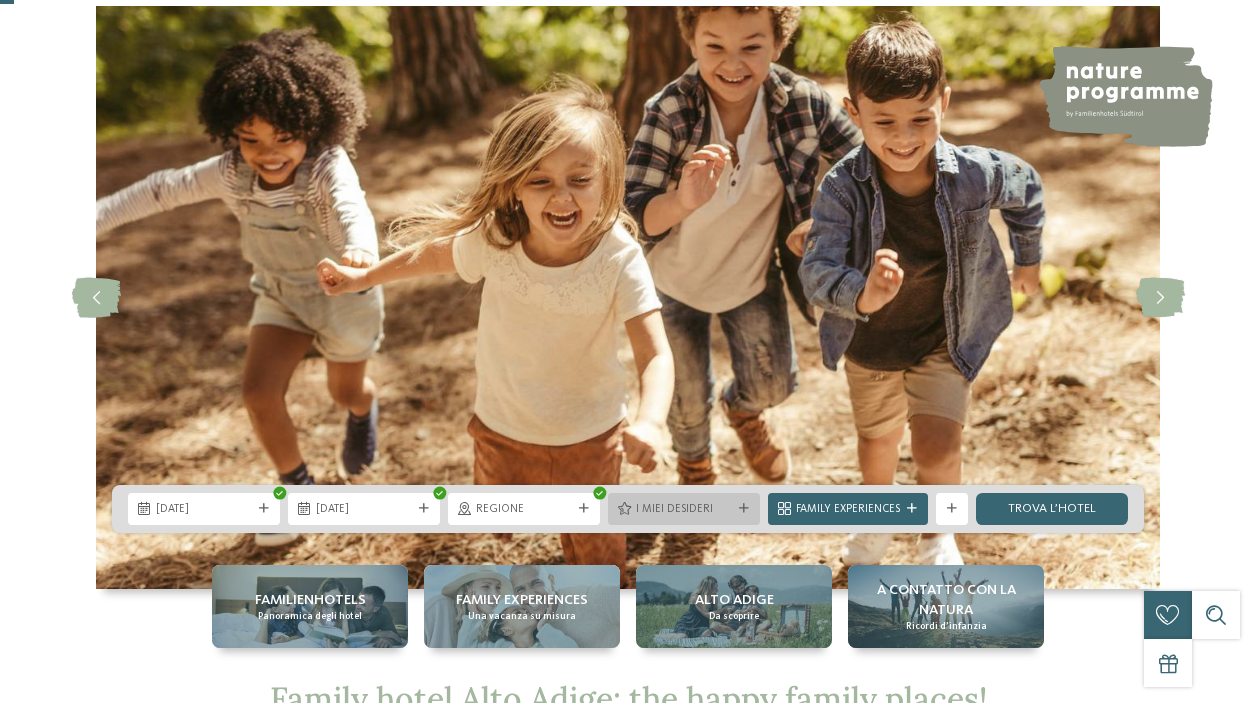 click on "I miei desideri" at bounding box center (684, 510) 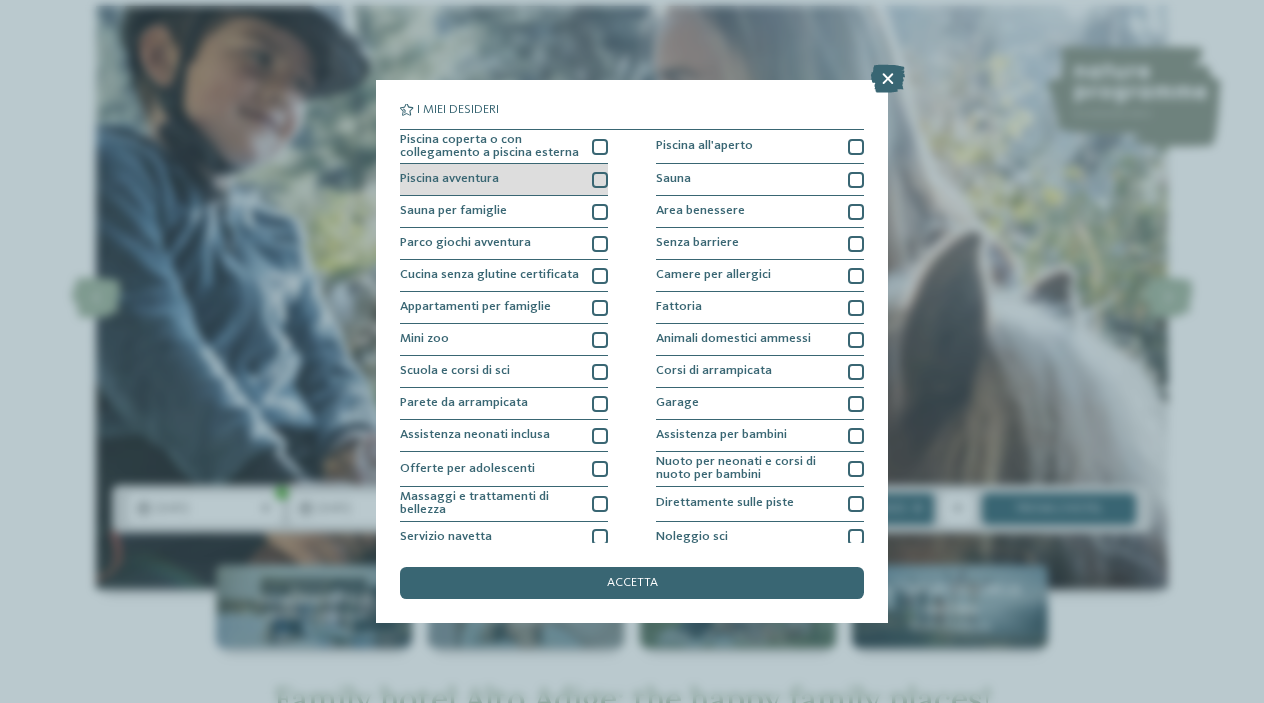 click on "Piscina avventura" at bounding box center (504, 180) 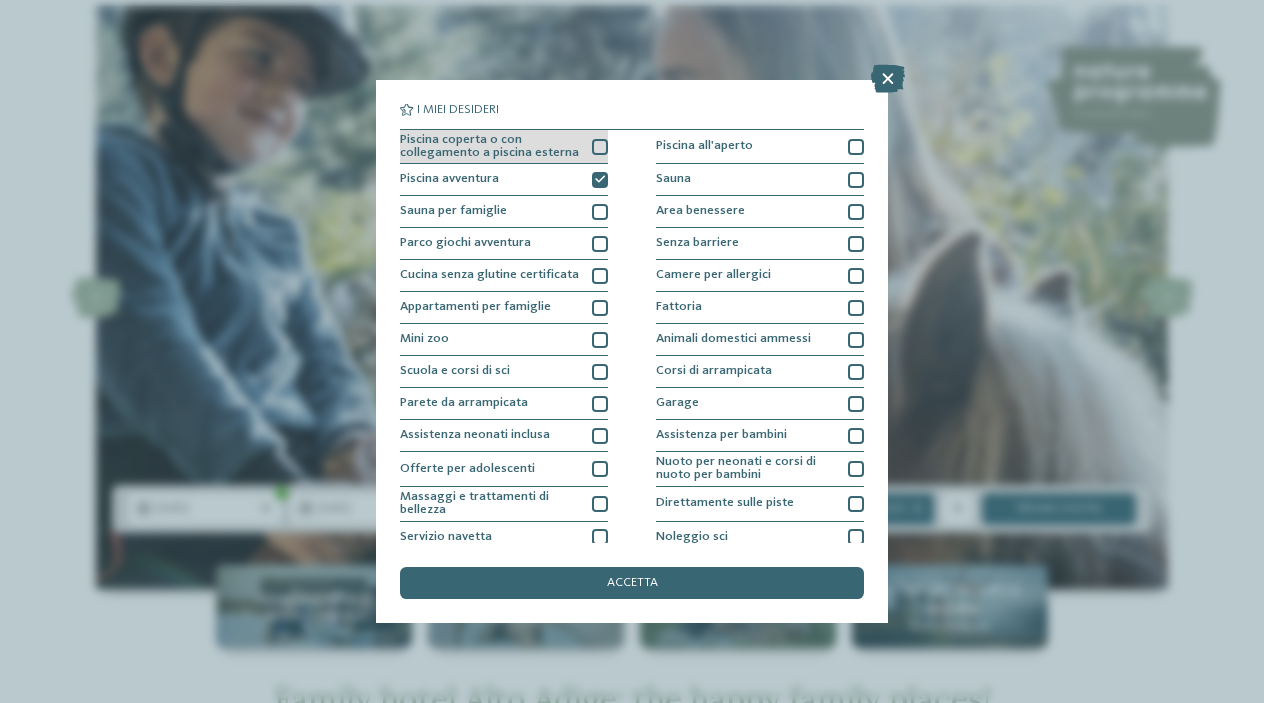 click on "Piscina coperta o con collegamento a piscina esterna" at bounding box center (490, 147) 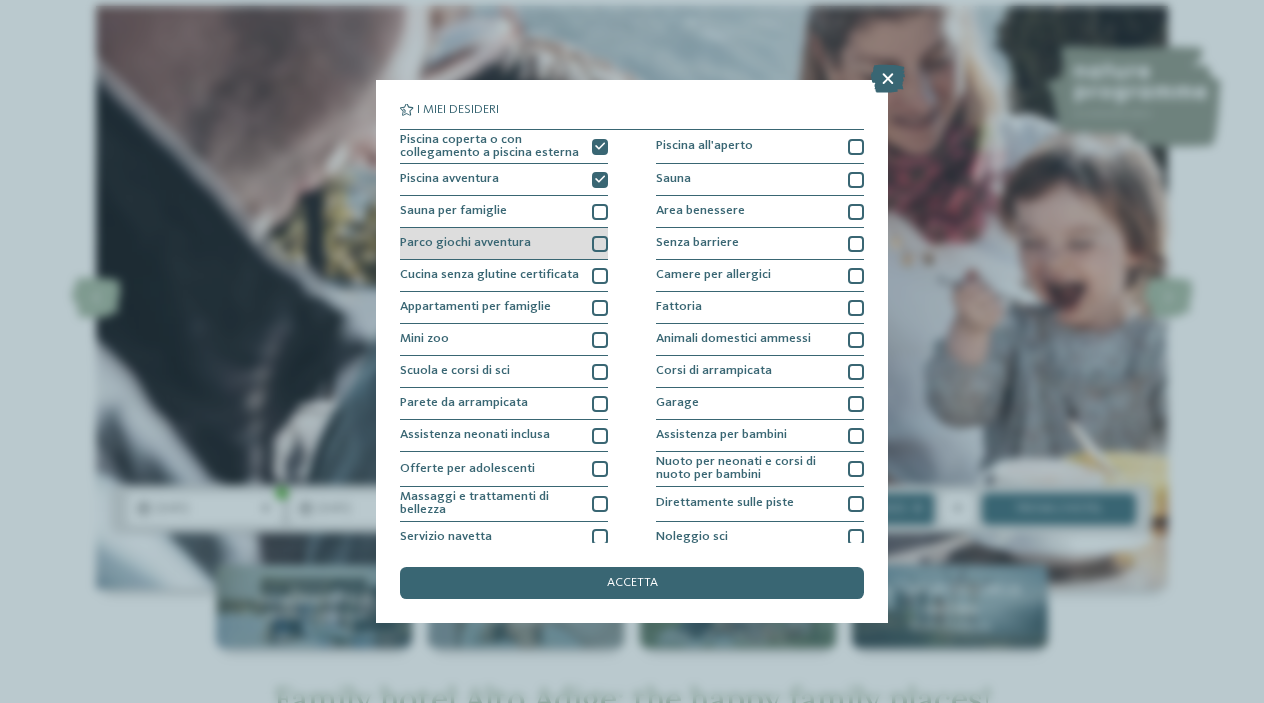 click on "Parco giochi avventura" at bounding box center (504, 244) 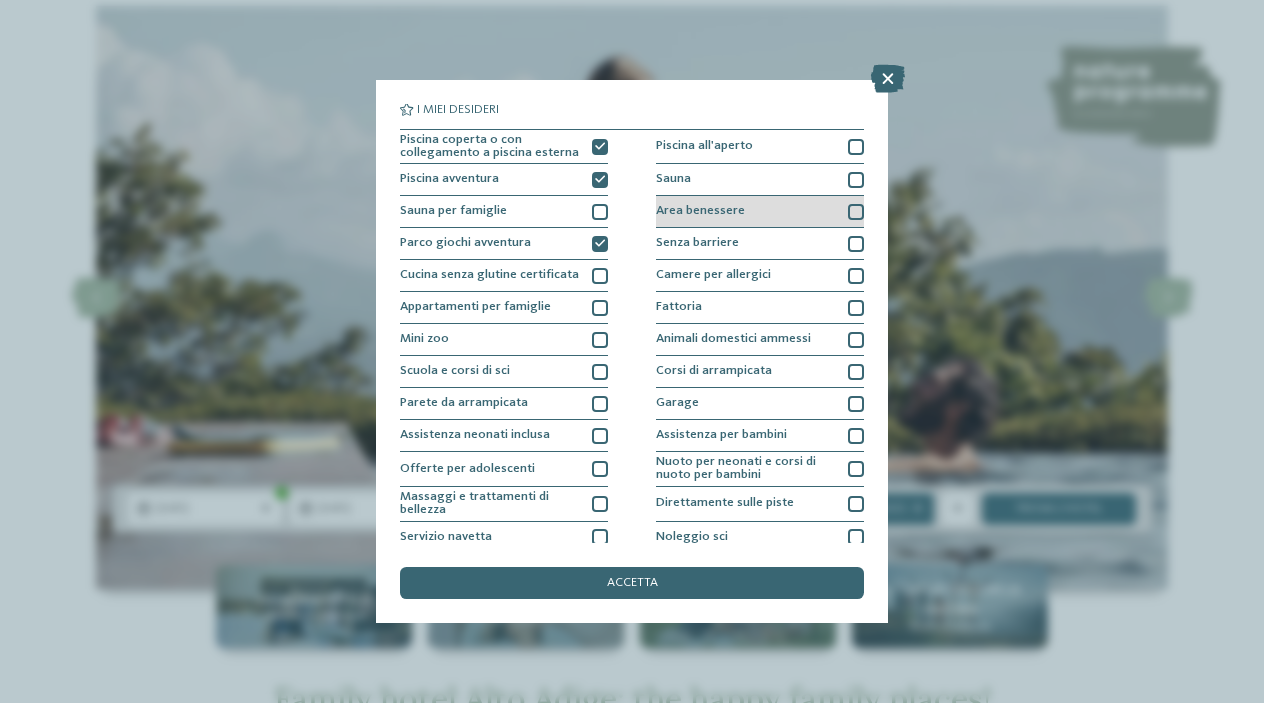 click on "Area benessere" at bounding box center [760, 212] 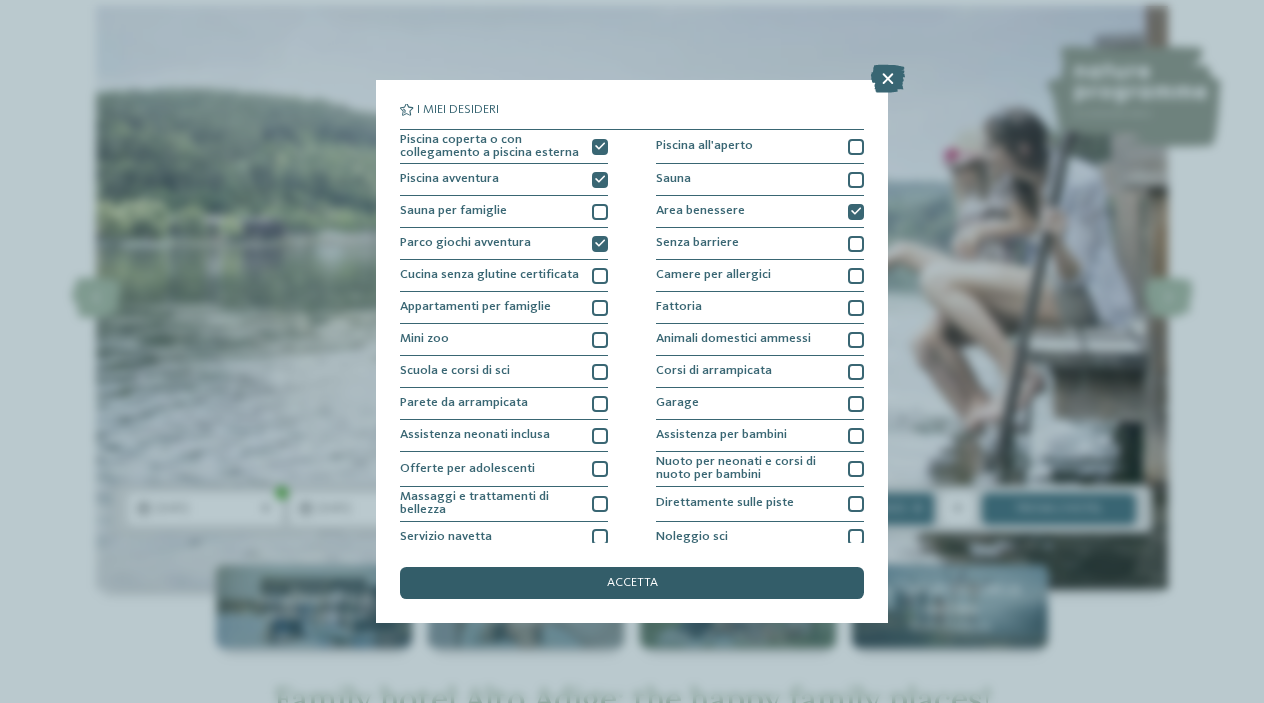 click on "accetta" at bounding box center [632, 583] 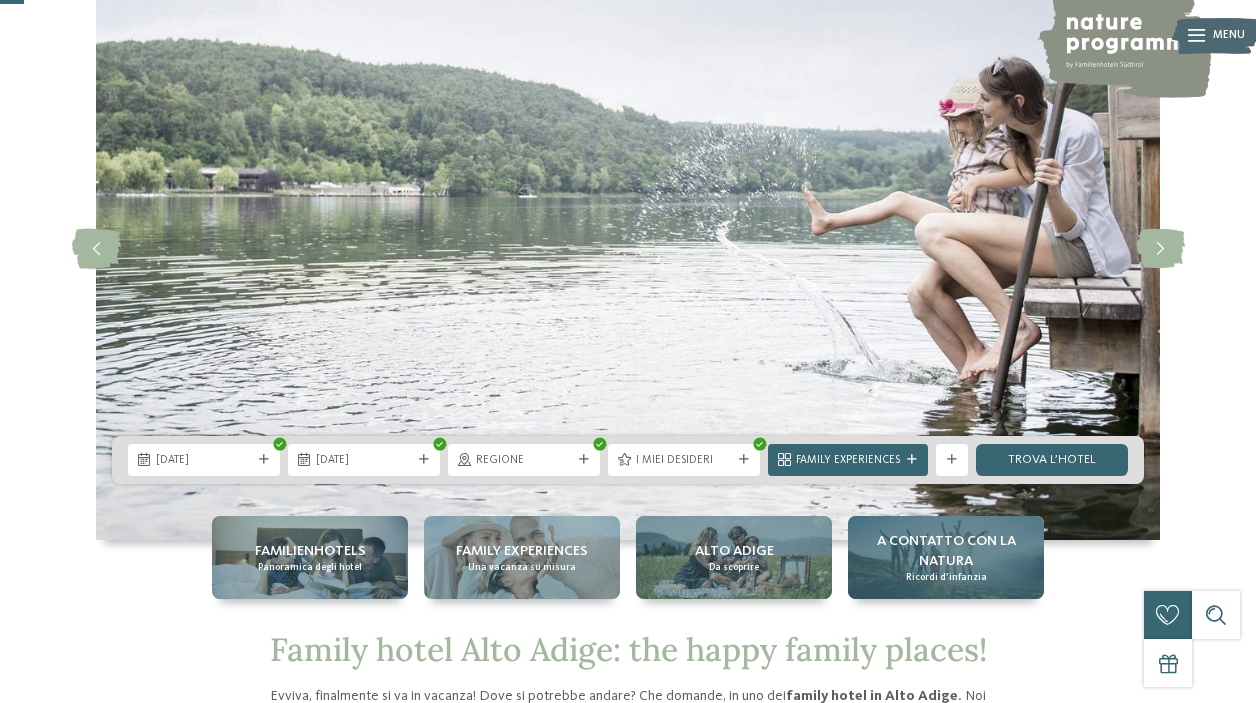 scroll, scrollTop: 130, scrollLeft: 0, axis: vertical 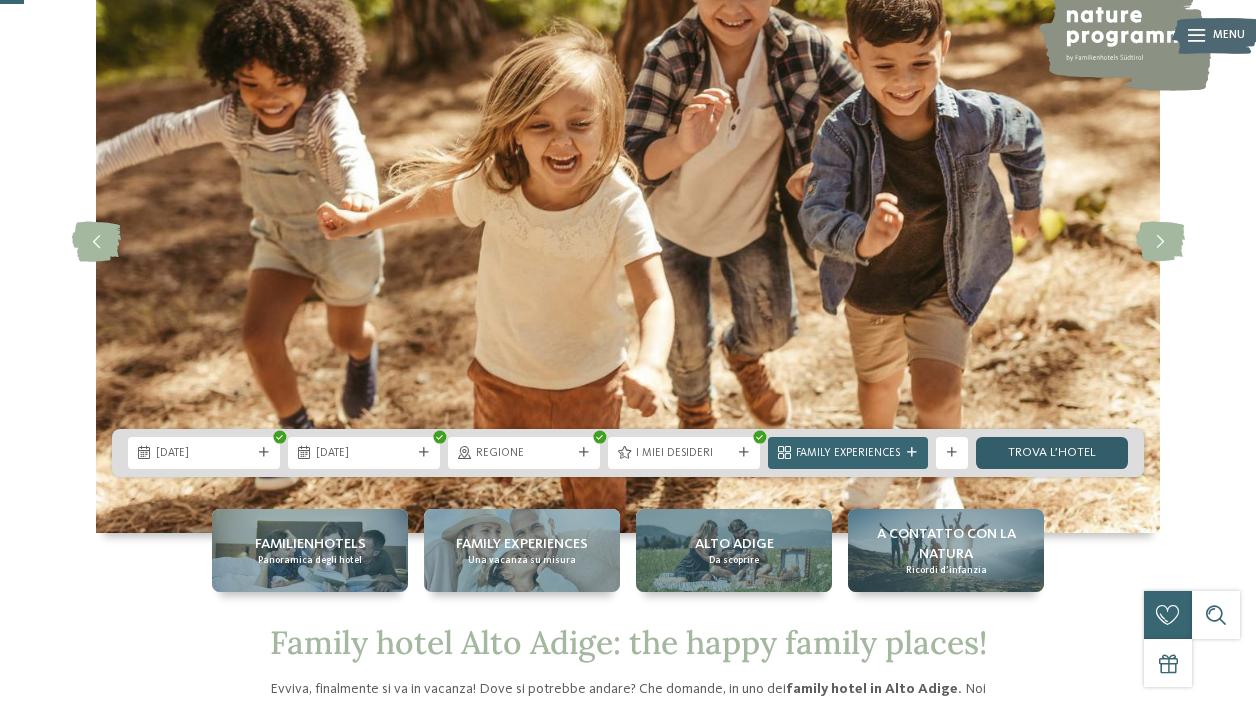 click on "trova l’hotel" at bounding box center (1052, 453) 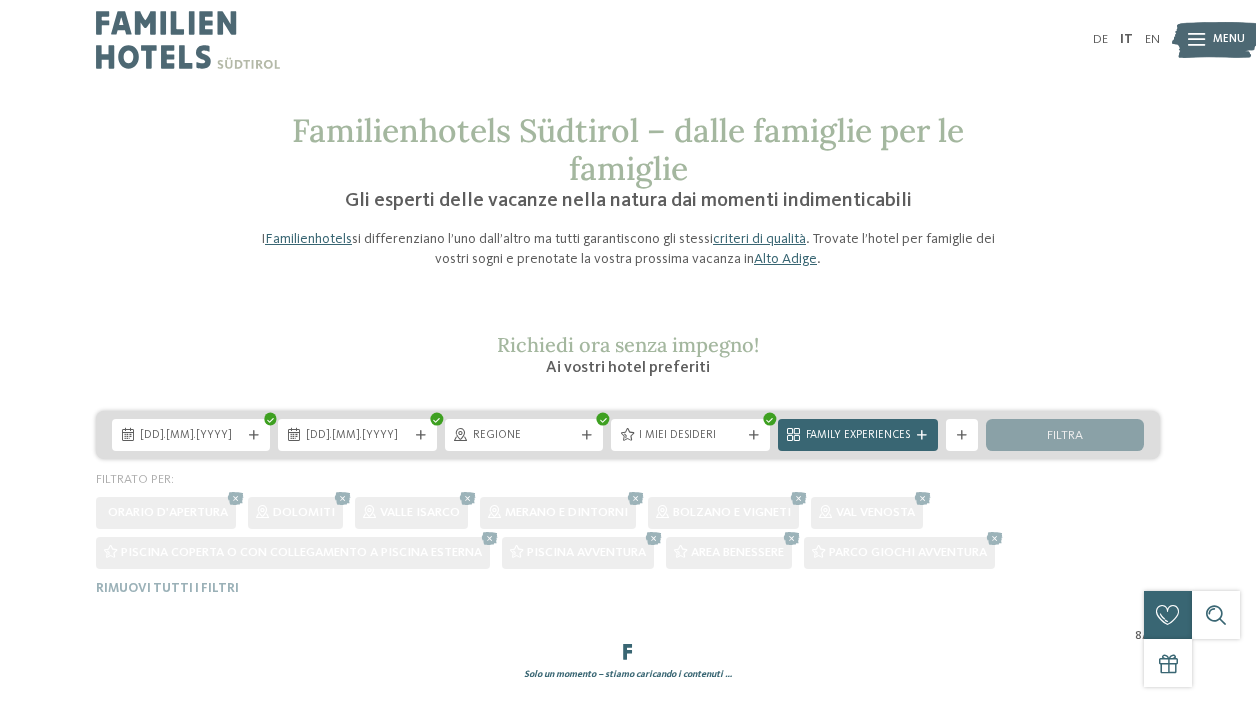 scroll, scrollTop: 0, scrollLeft: 0, axis: both 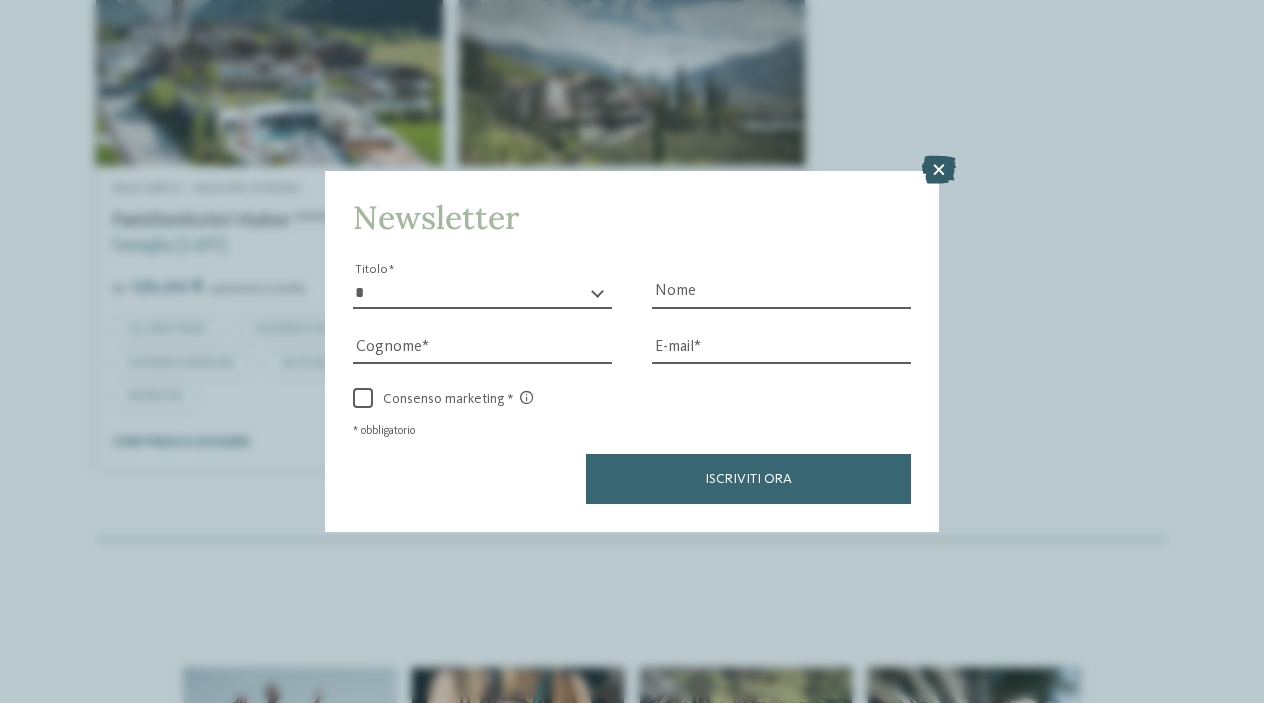 click at bounding box center (939, 170) 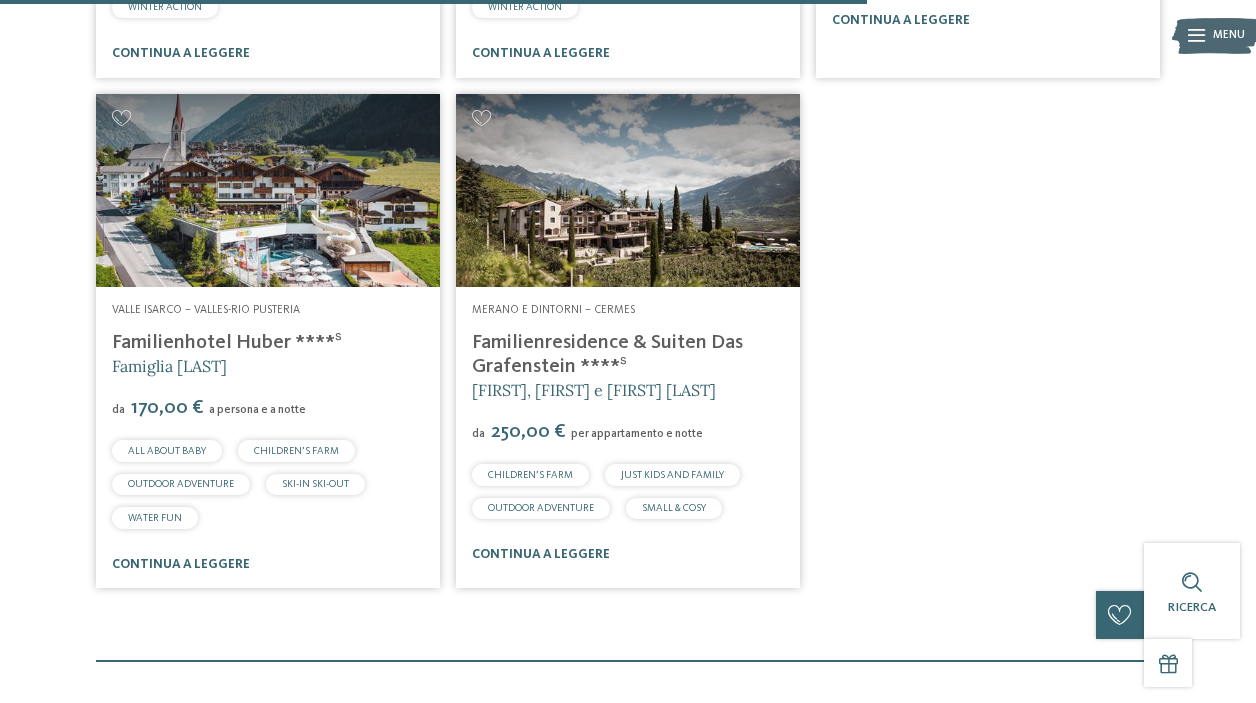scroll, scrollTop: 1527, scrollLeft: 0, axis: vertical 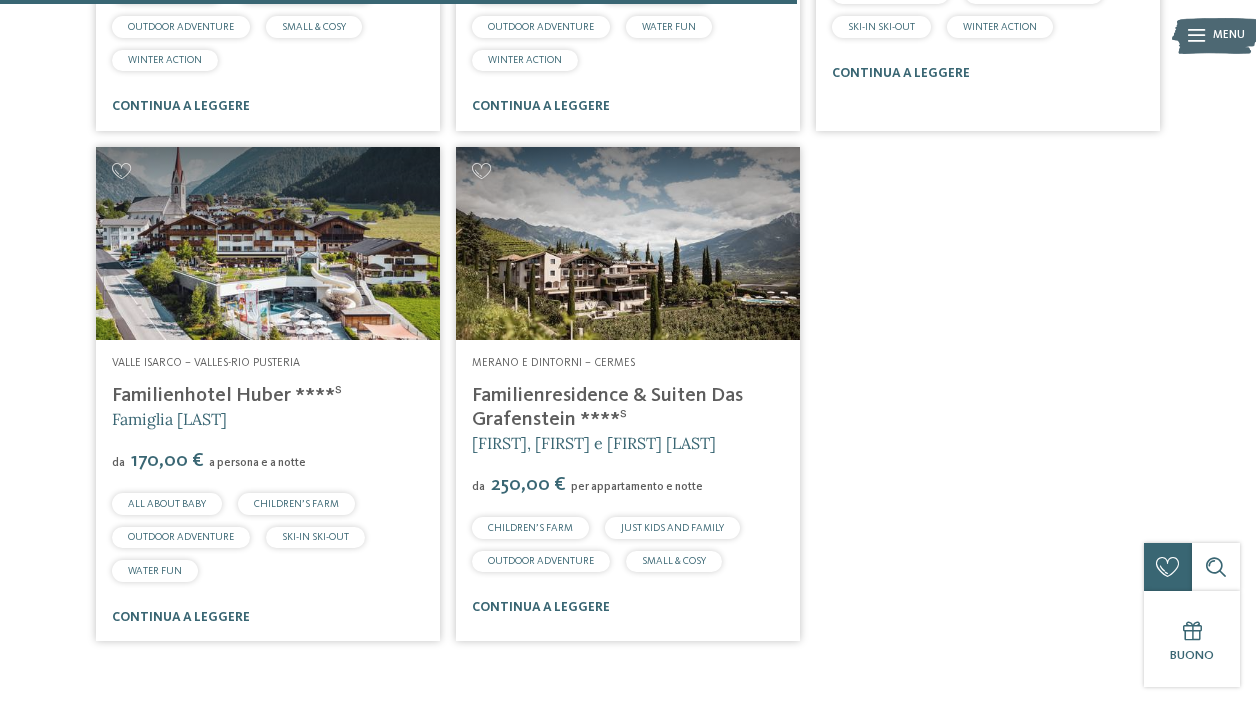 click at bounding box center (268, 243) 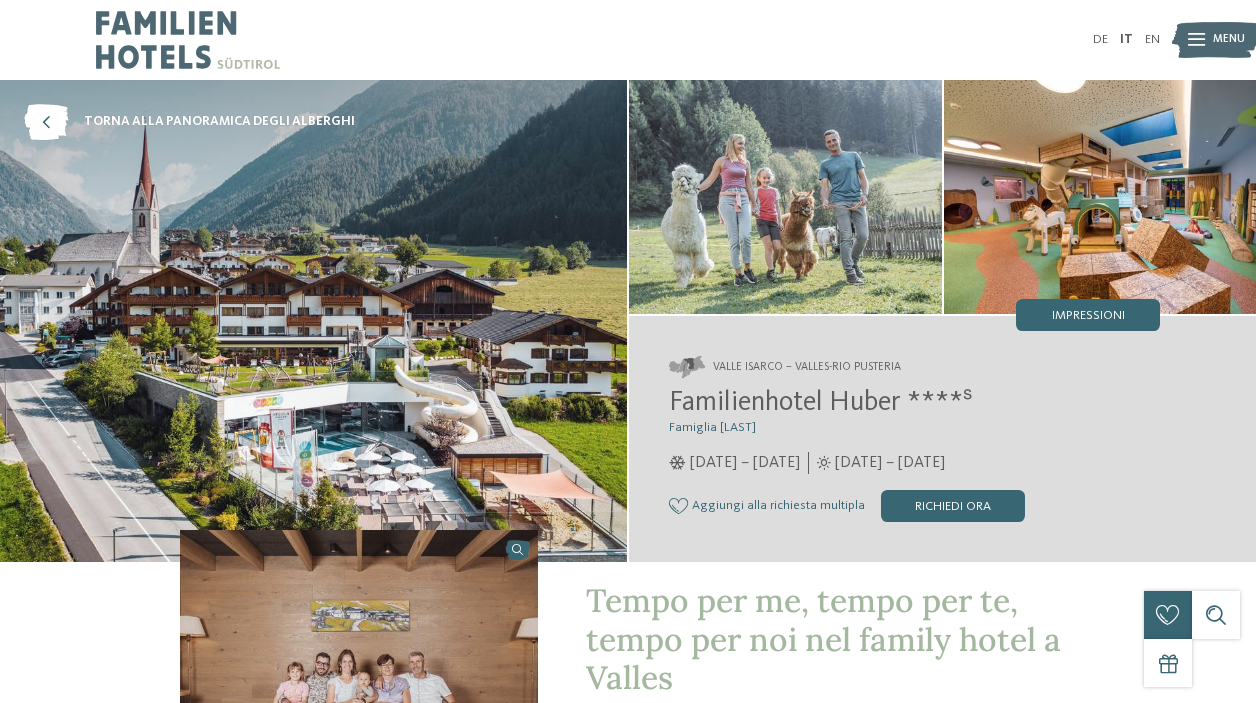 scroll, scrollTop: 0, scrollLeft: 0, axis: both 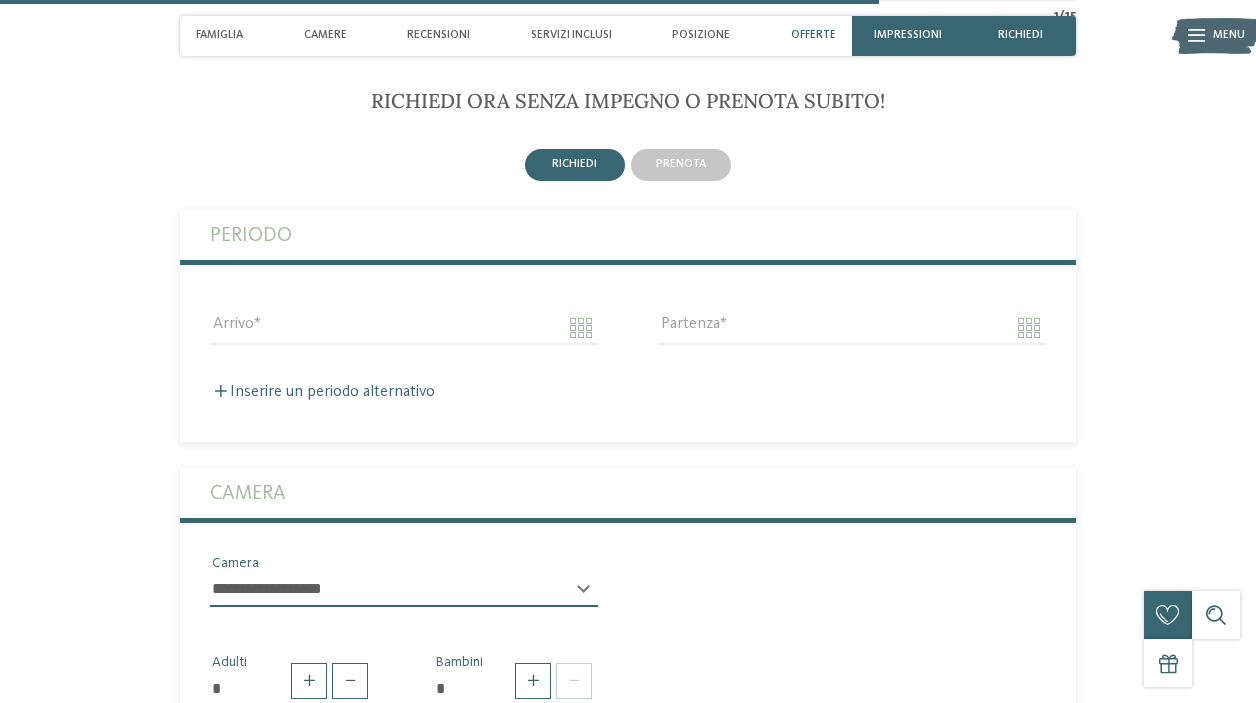 click on "Arrivo" at bounding box center [404, 337] 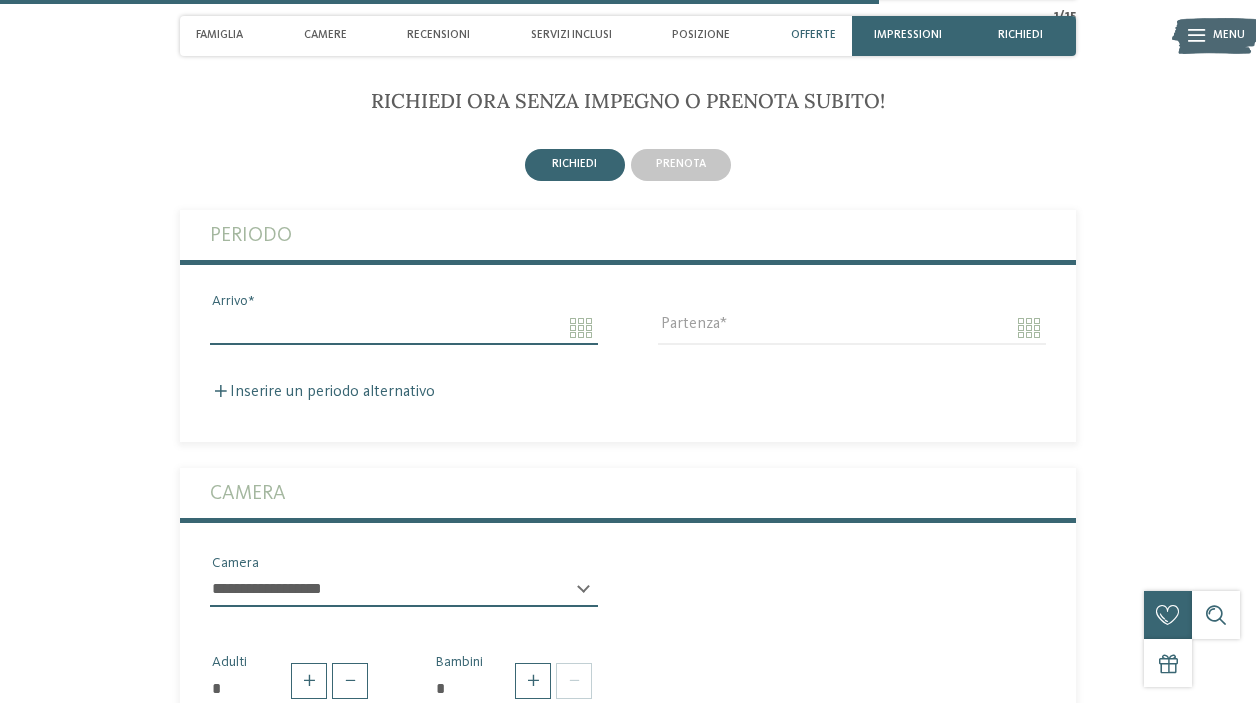 click on "Arrivo" at bounding box center [404, 328] 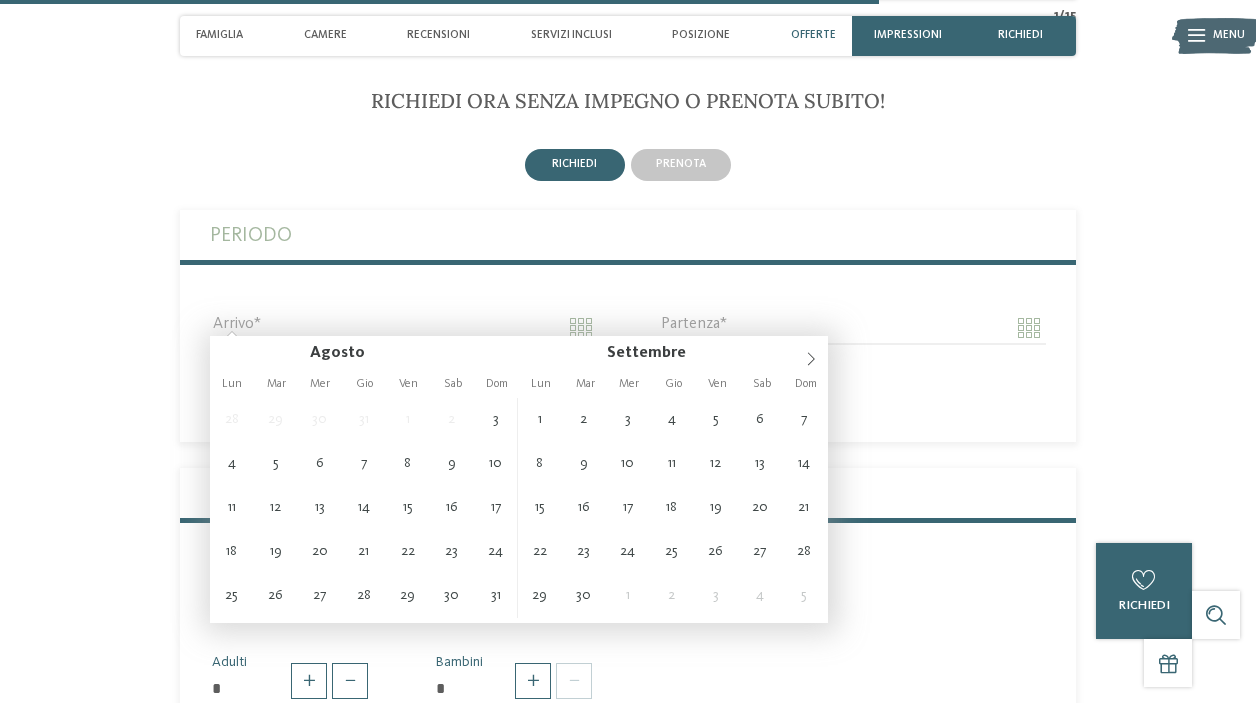 type on "**********" 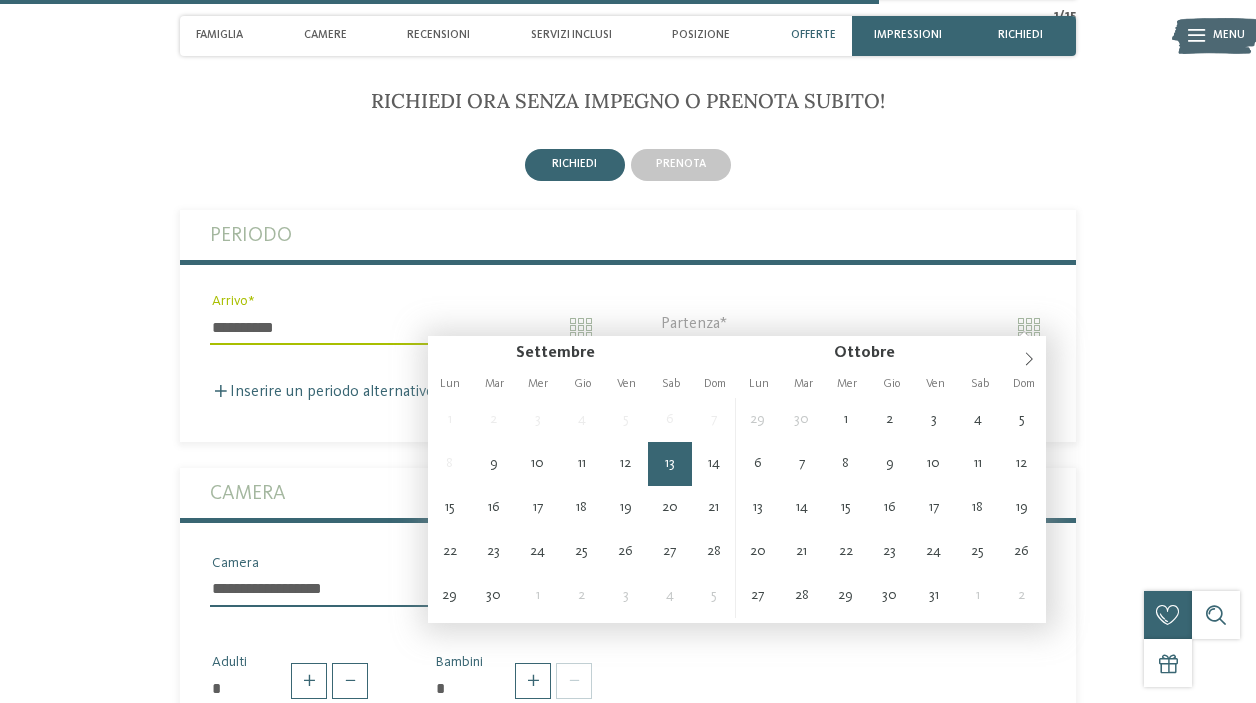 type on "**********" 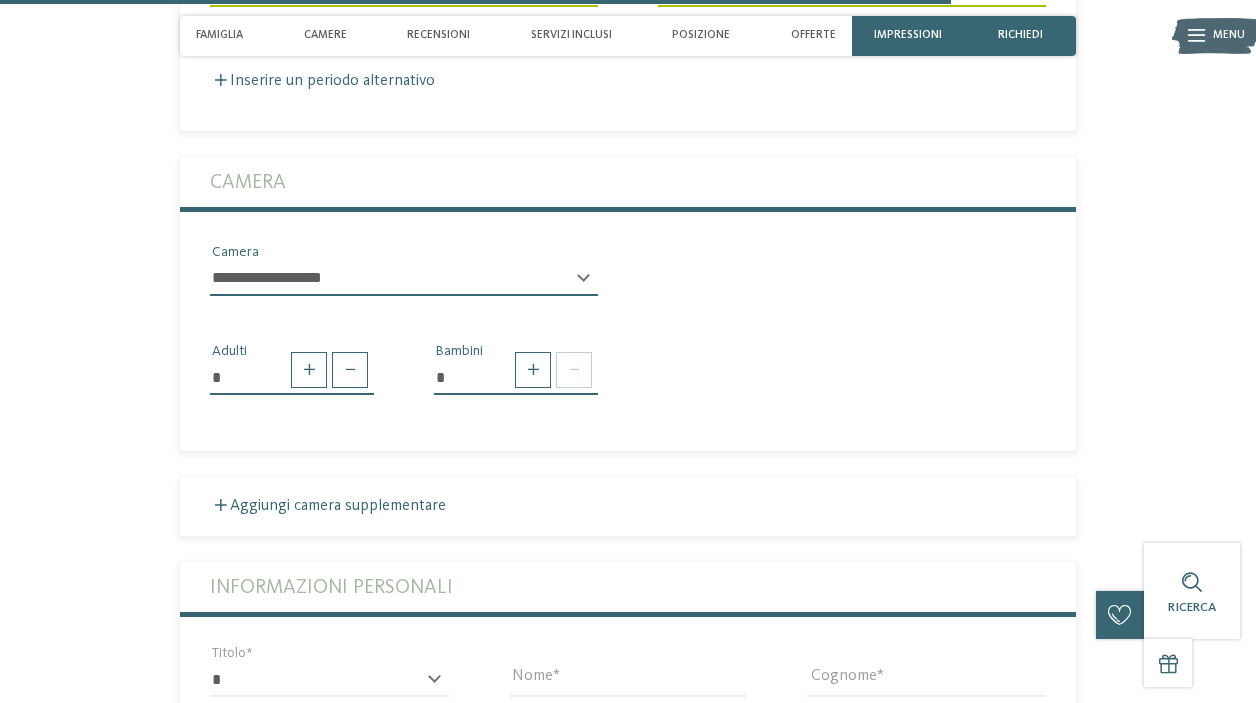 scroll, scrollTop: 4324, scrollLeft: 0, axis: vertical 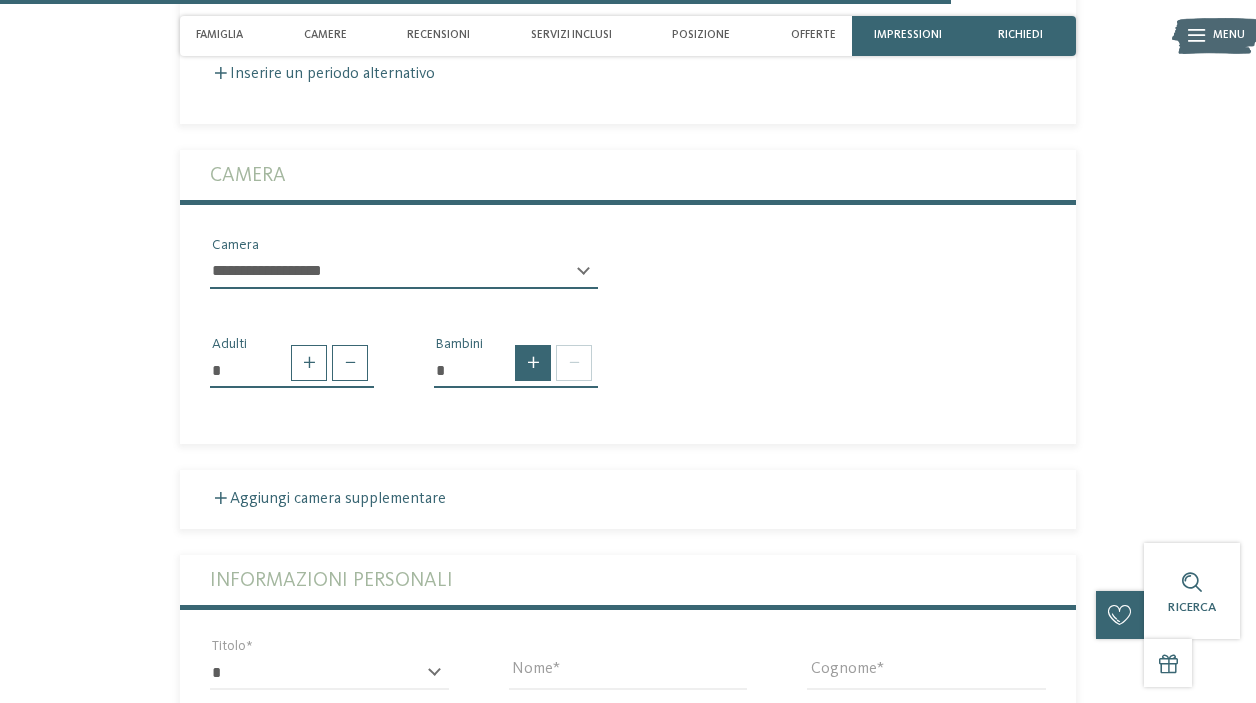 click at bounding box center (533, 363) 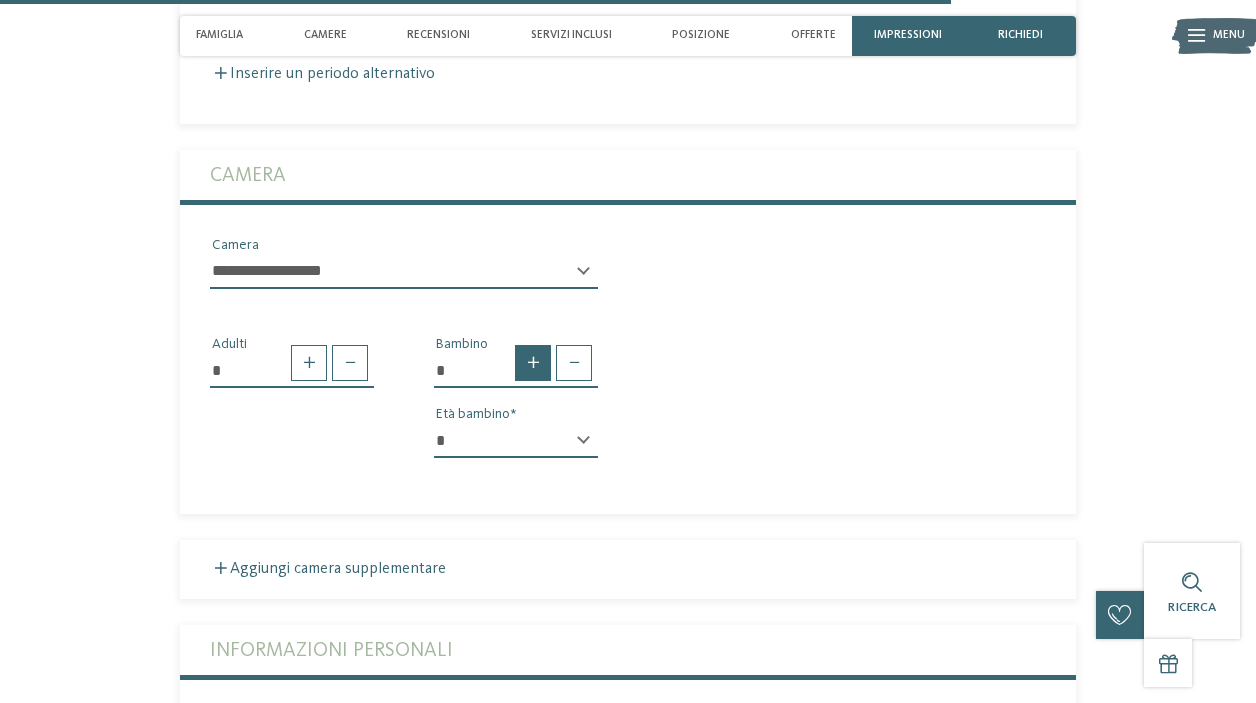 click at bounding box center [533, 363] 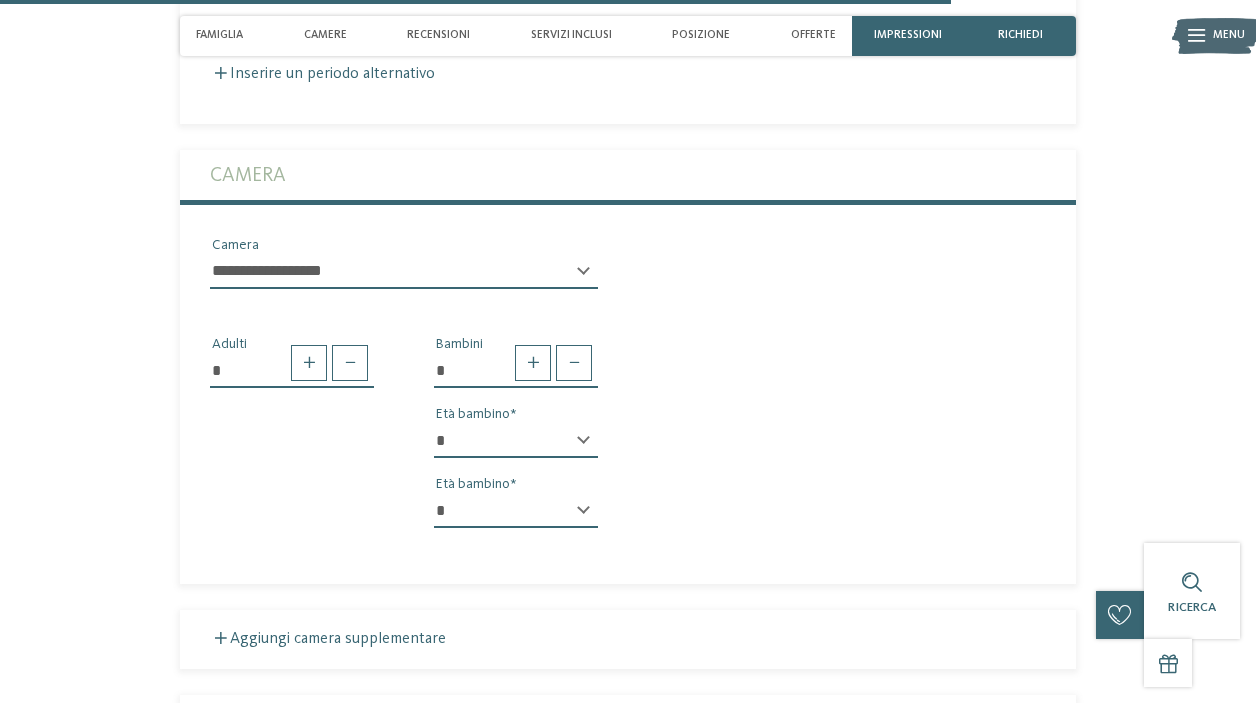 click on "* * * * * * * * * * * ** ** ** ** ** ** ** **     Età bambino" at bounding box center (516, 449) 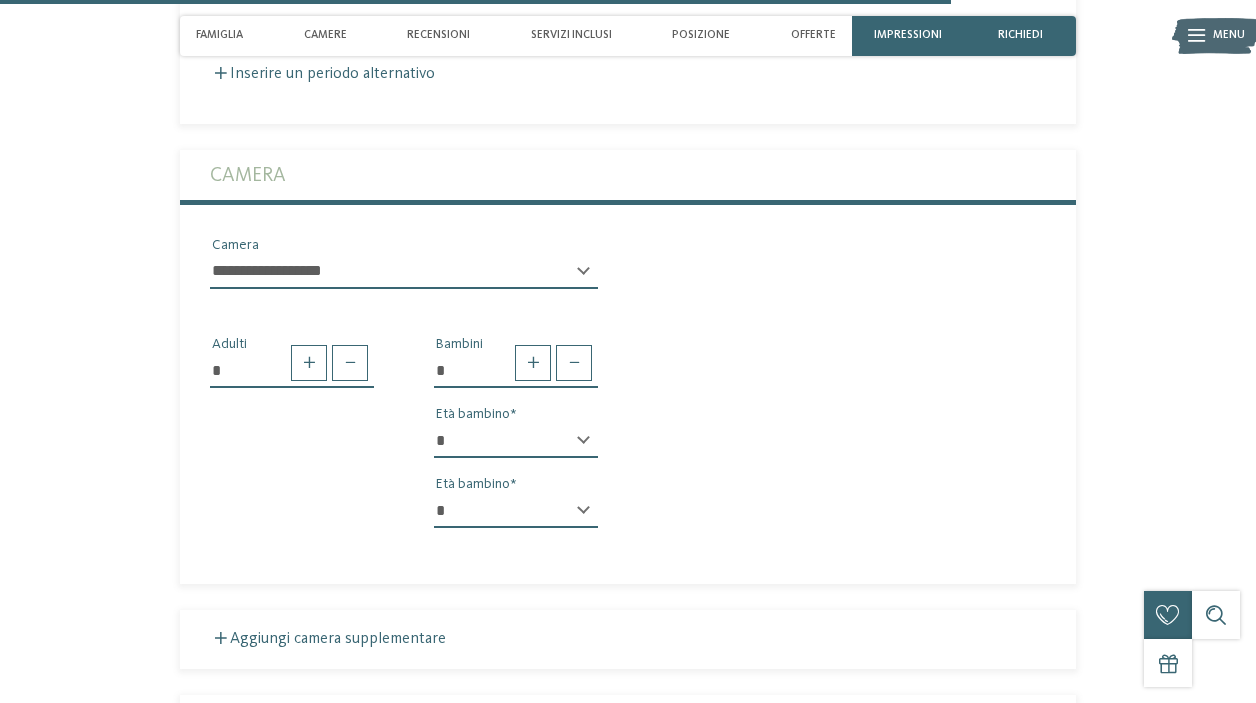 select on "*" 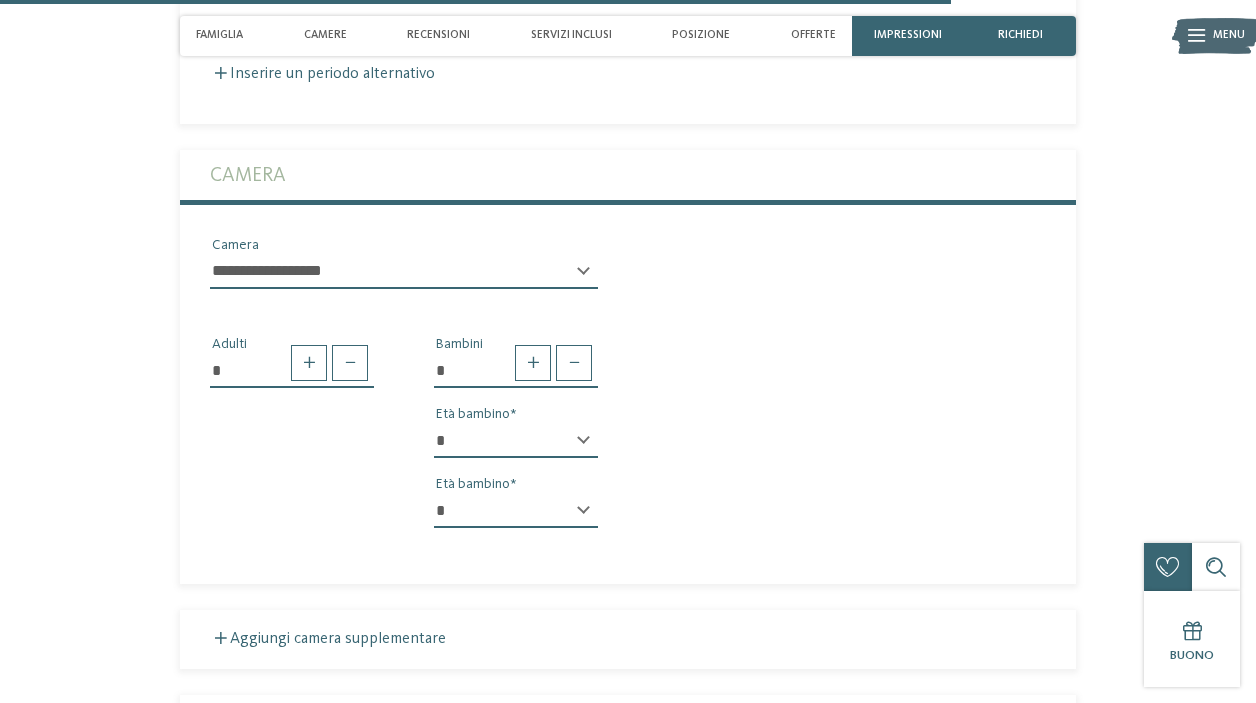 select on "**" 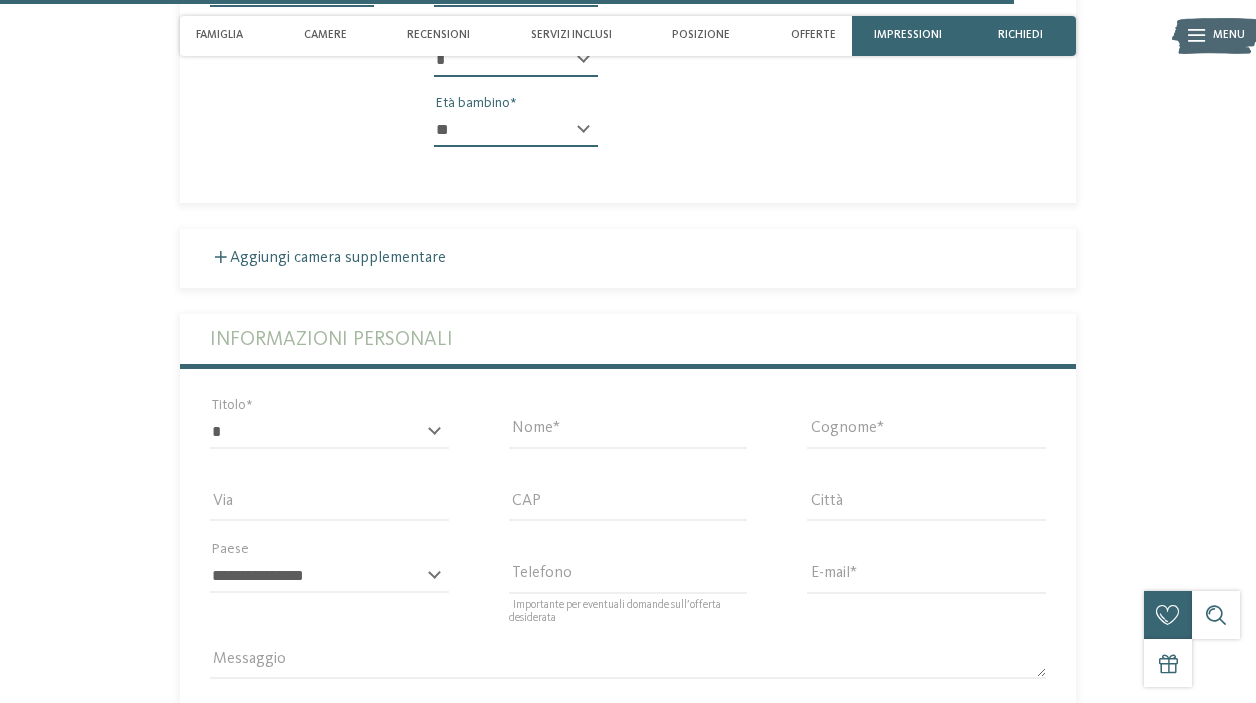 scroll, scrollTop: 4723, scrollLeft: 0, axis: vertical 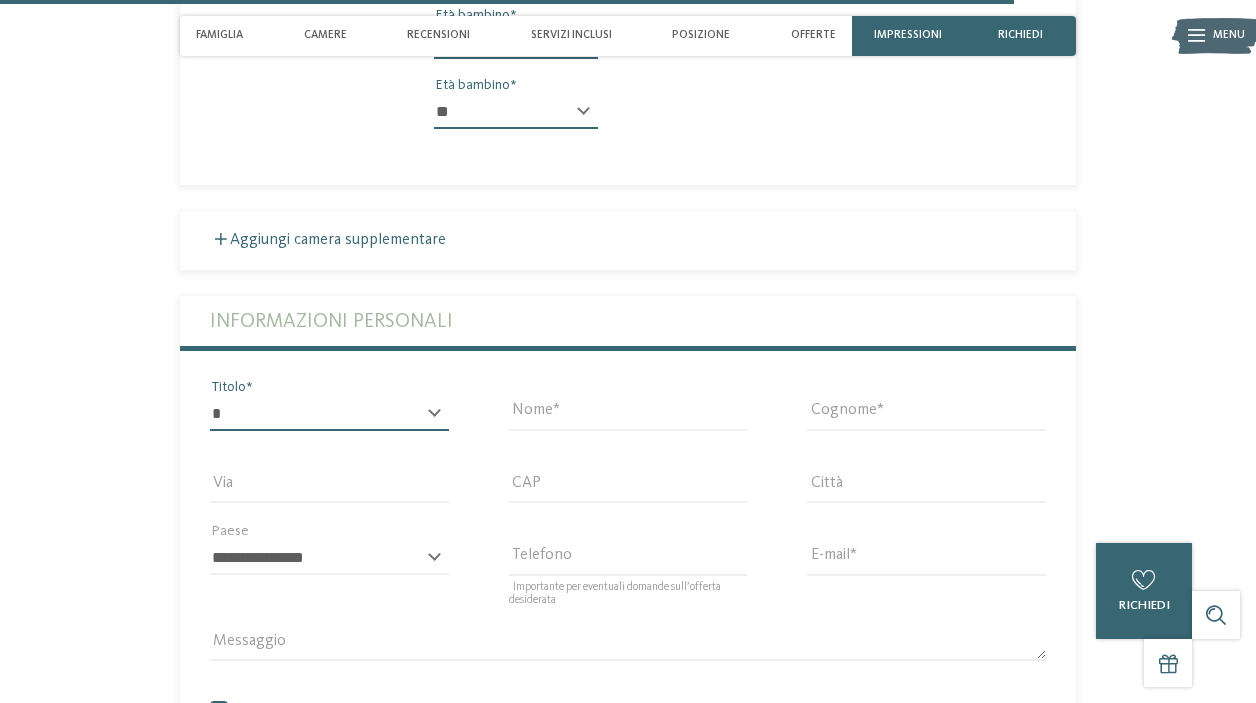 select on "*" 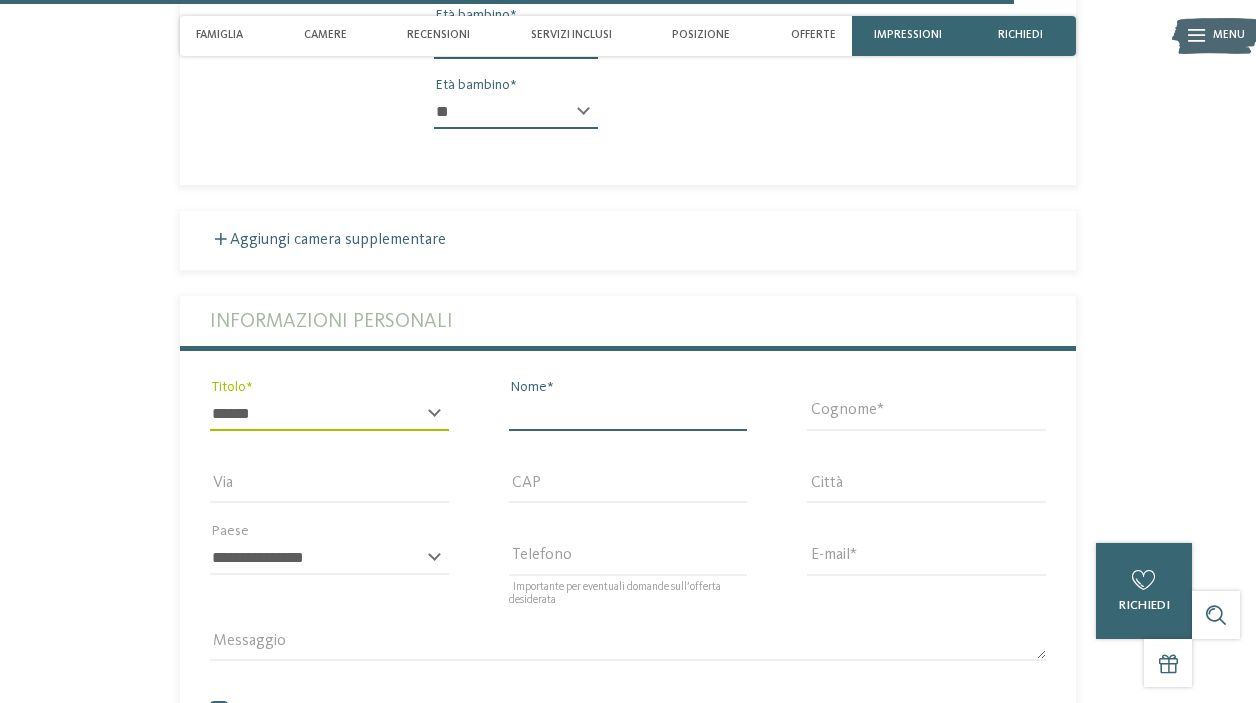 type on "*" 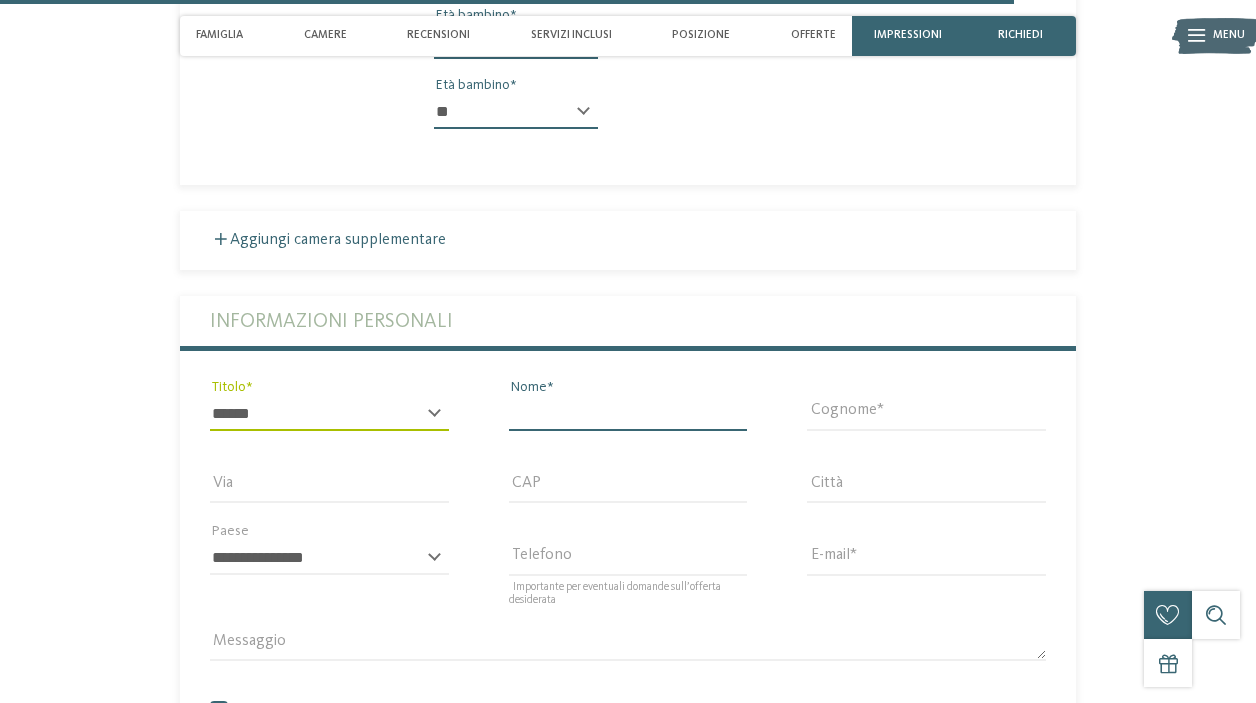 type on "********" 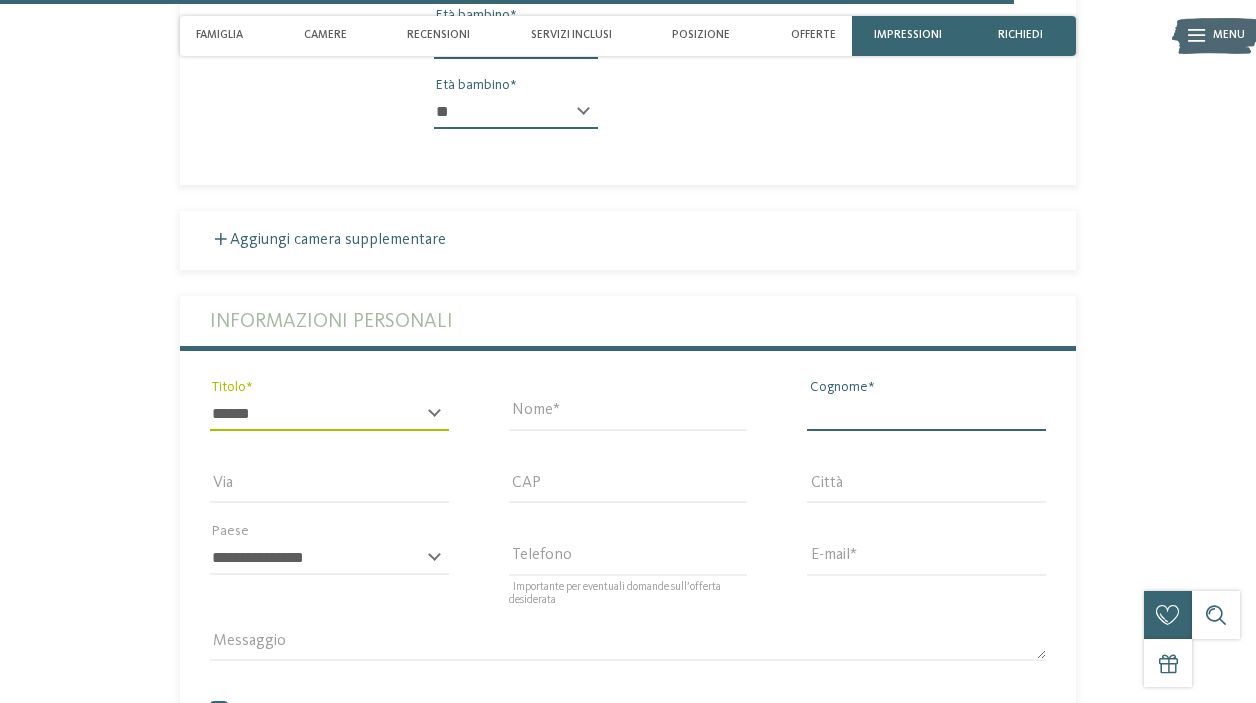 type on "********" 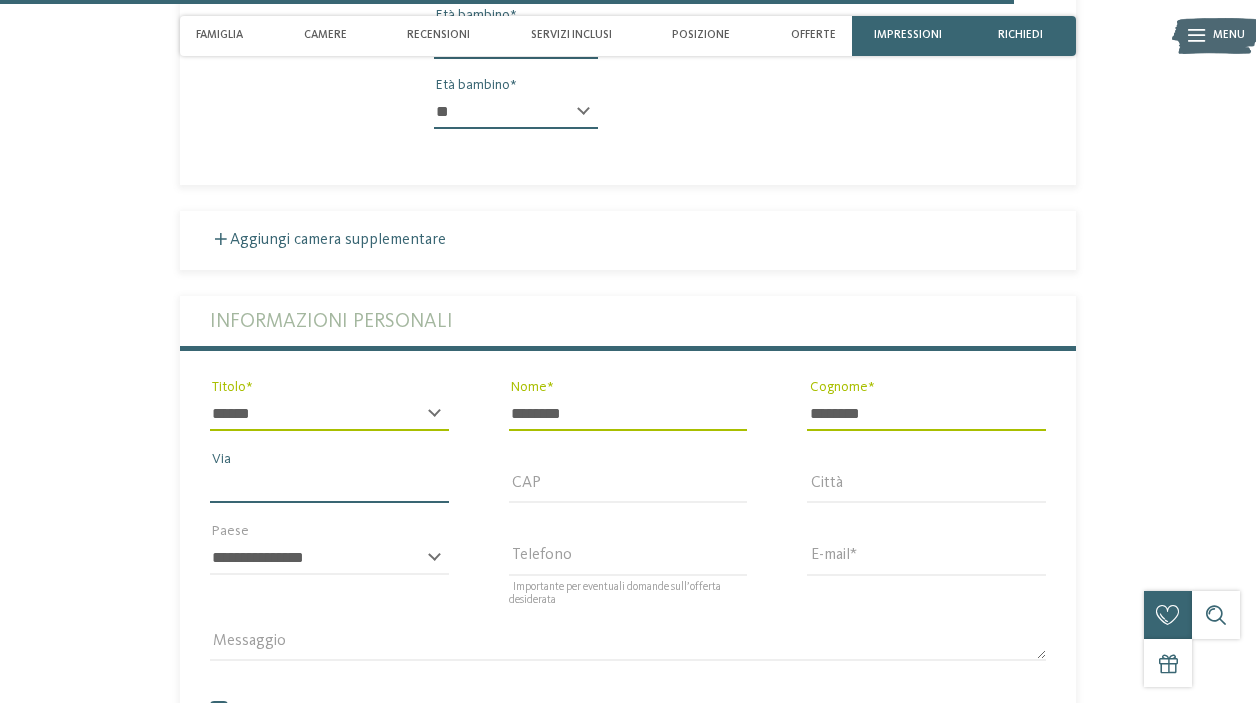 type on "**********" 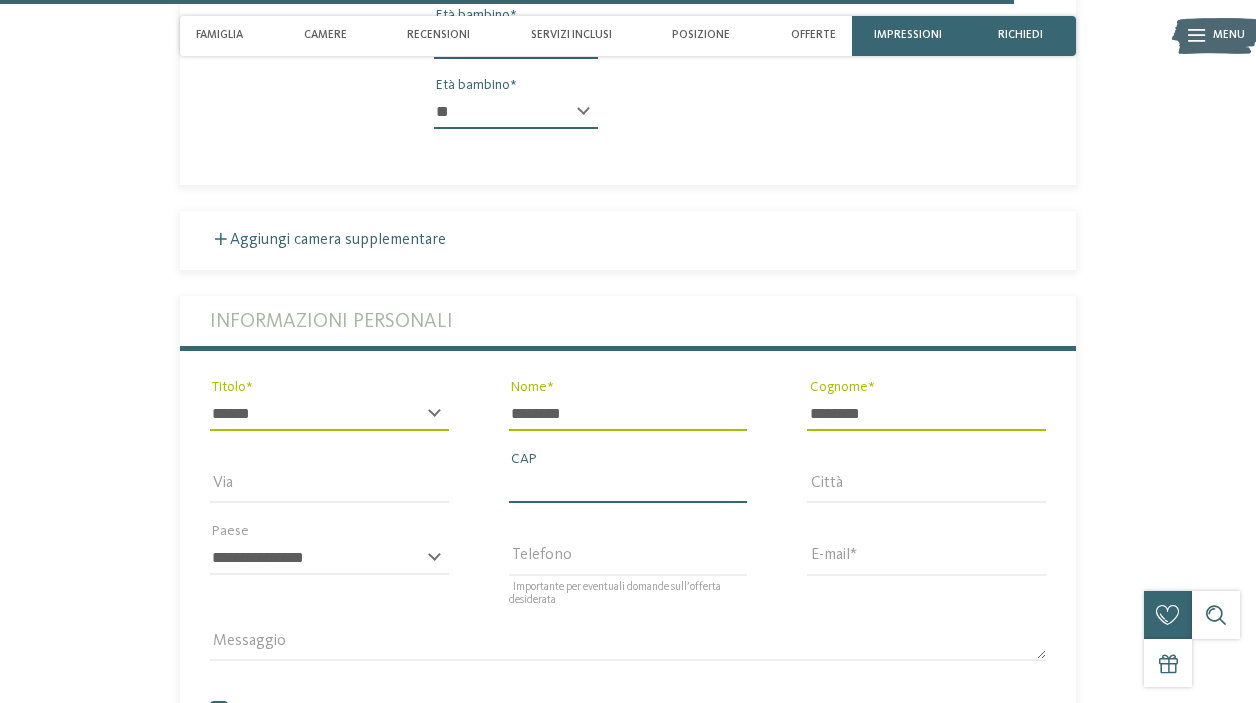 type on "*****" 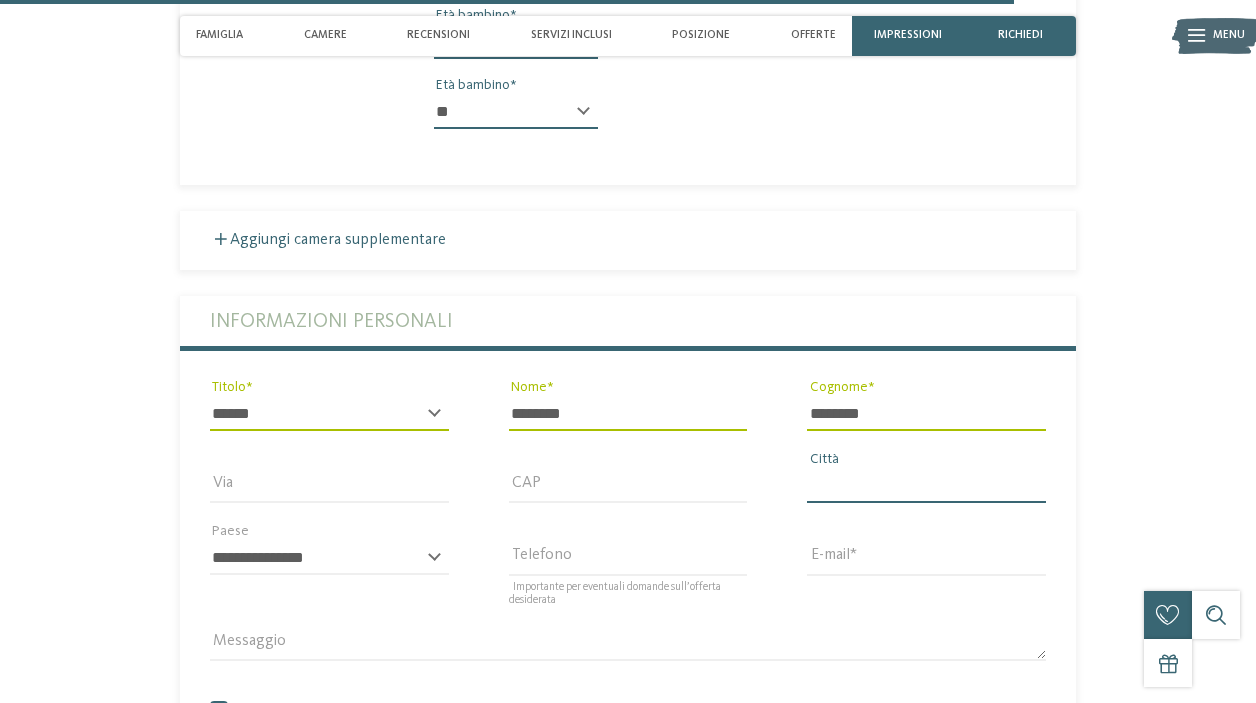 type on "******" 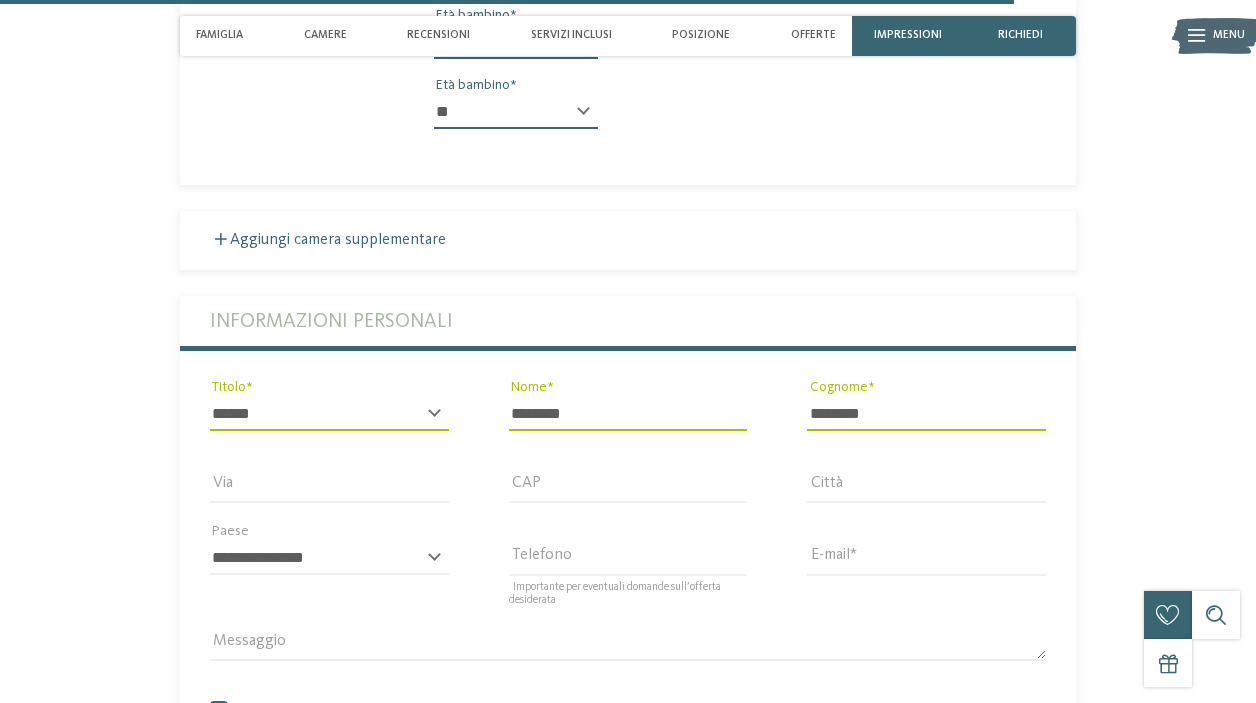 select on "**" 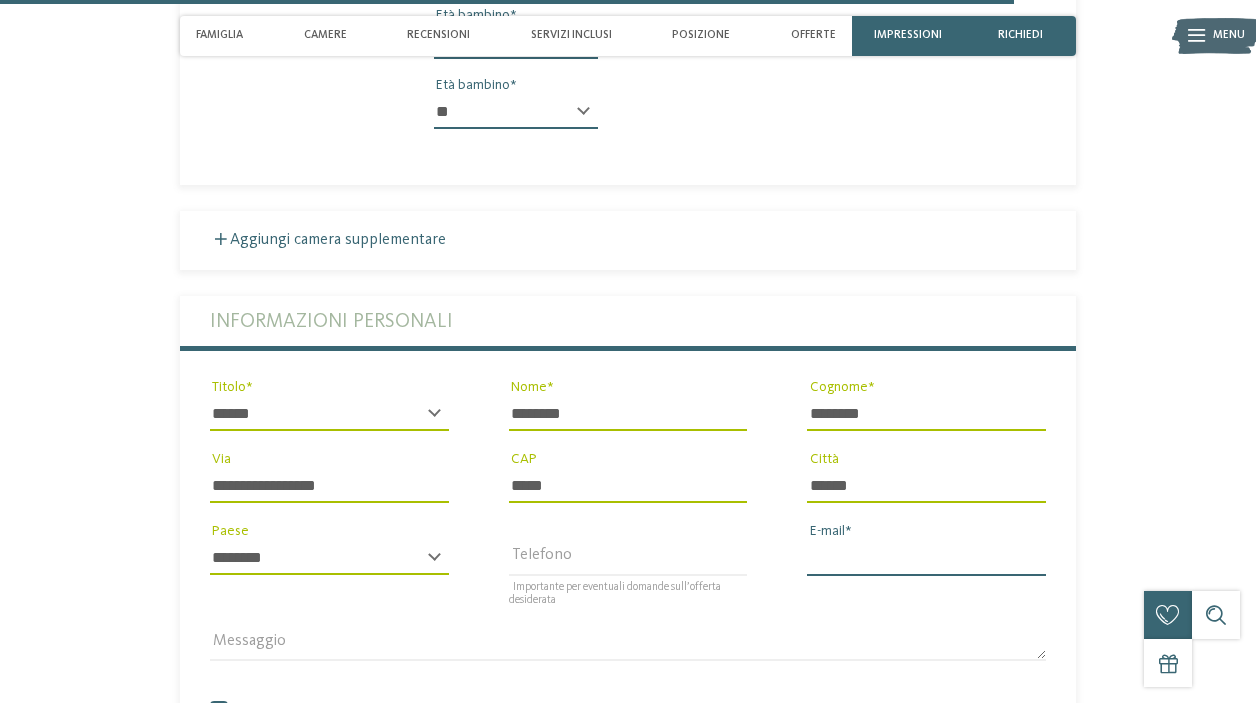 type on "**********" 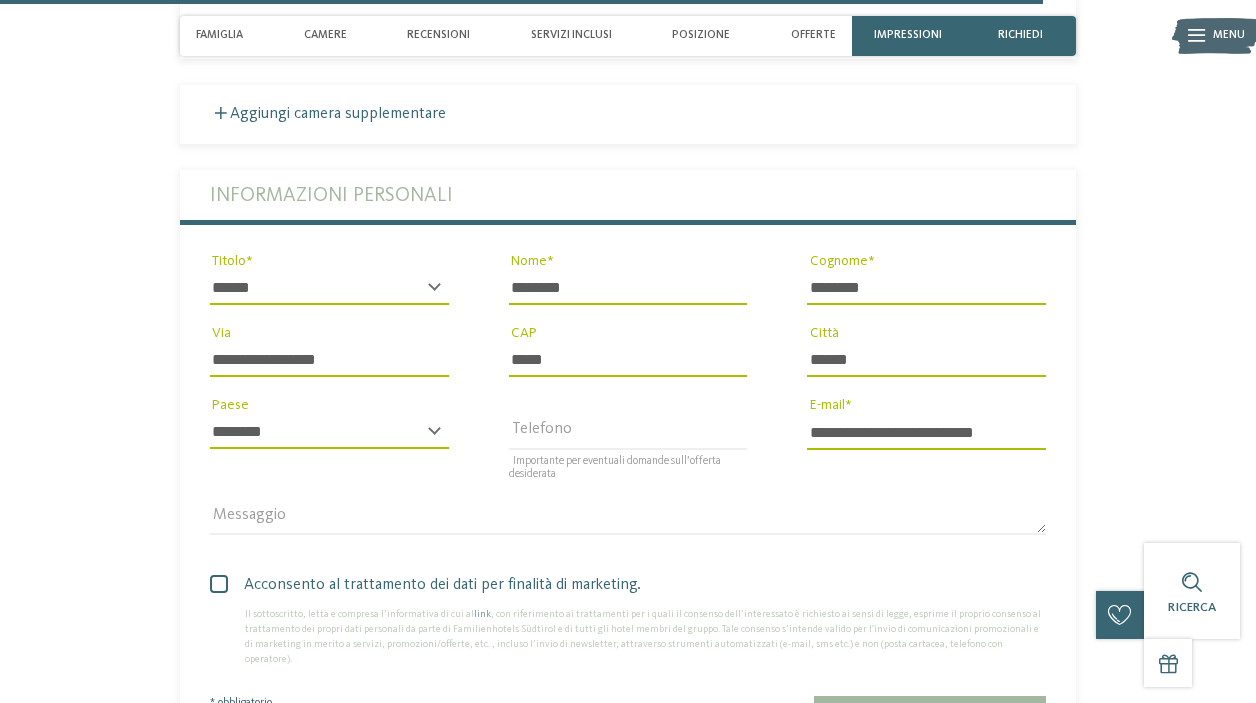 scroll, scrollTop: 4860, scrollLeft: 0, axis: vertical 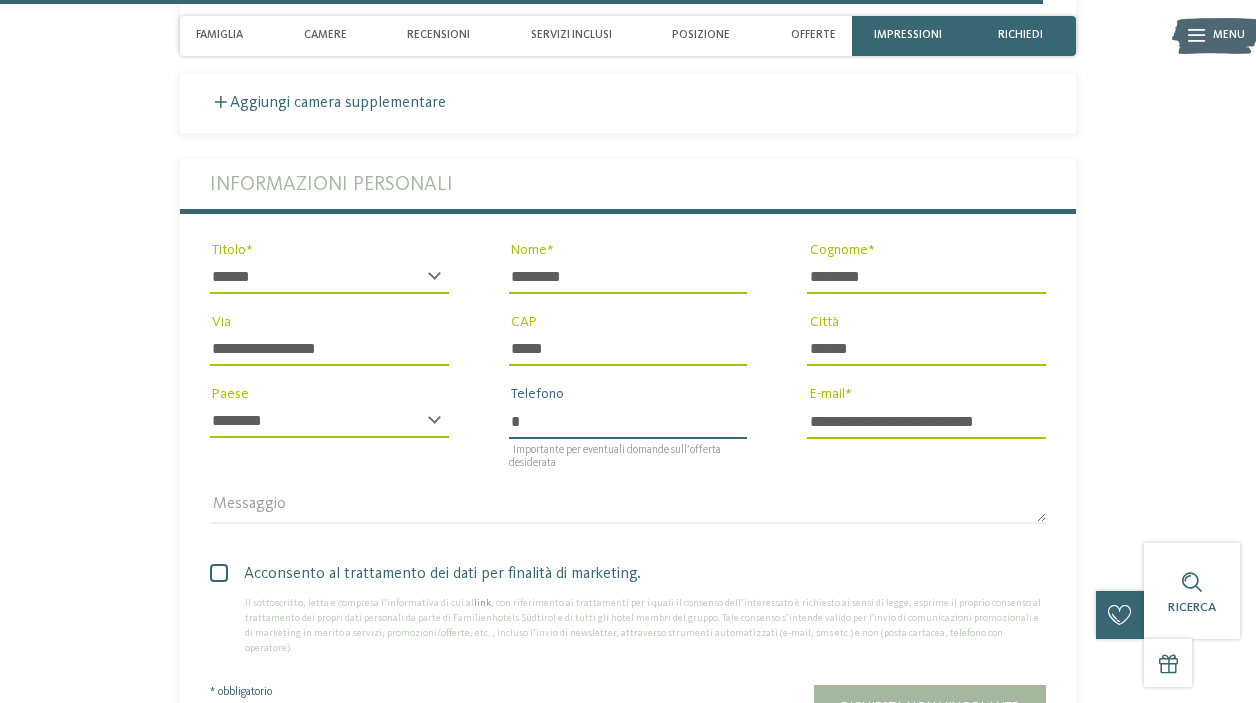 type on "**" 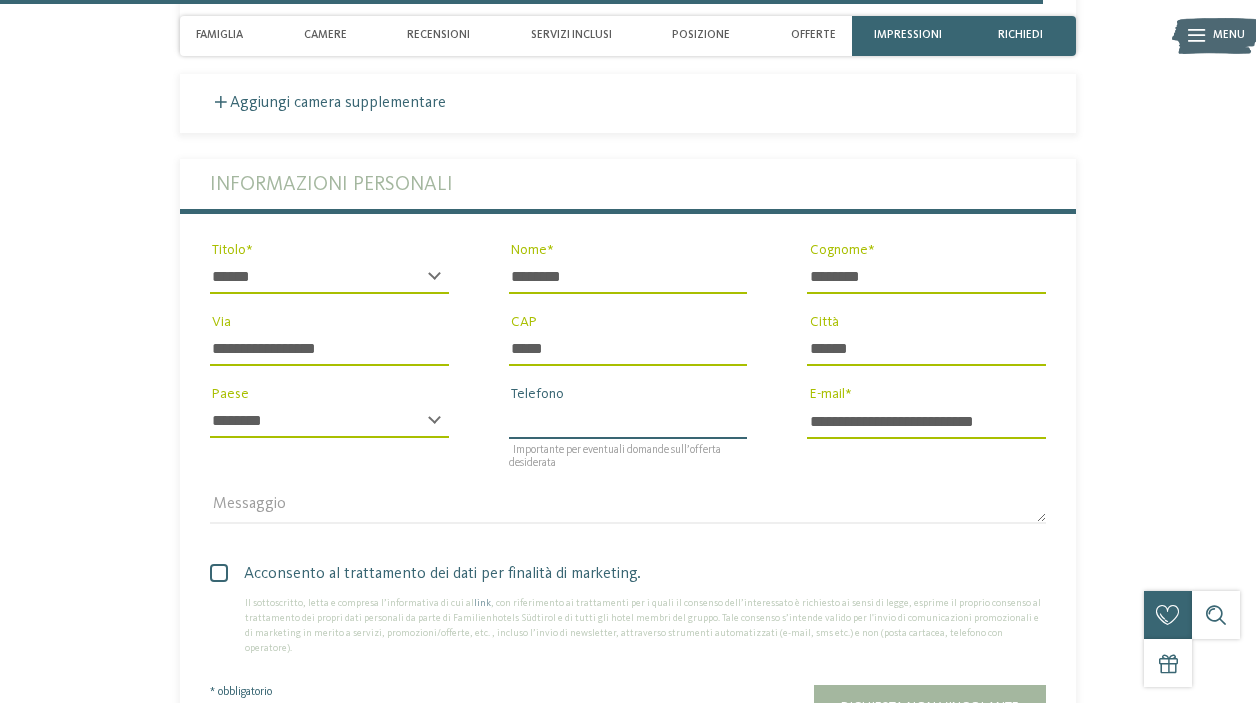 type on "**********" 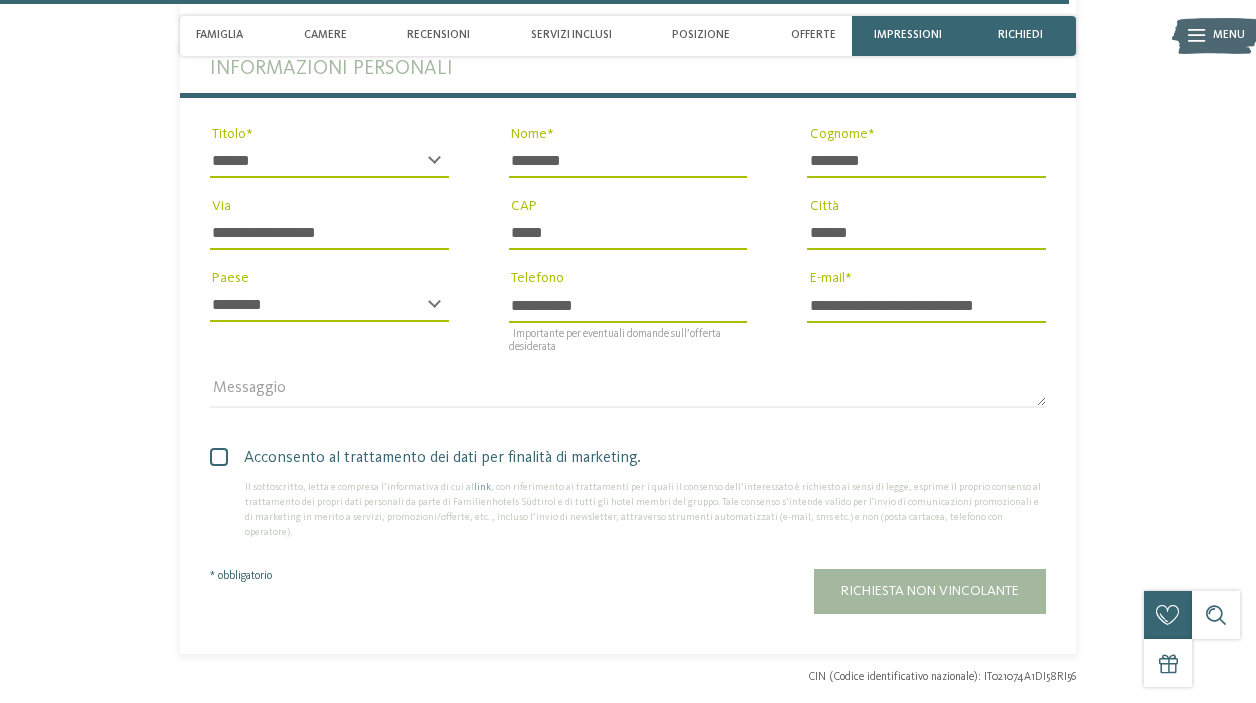 scroll, scrollTop: 4980, scrollLeft: 0, axis: vertical 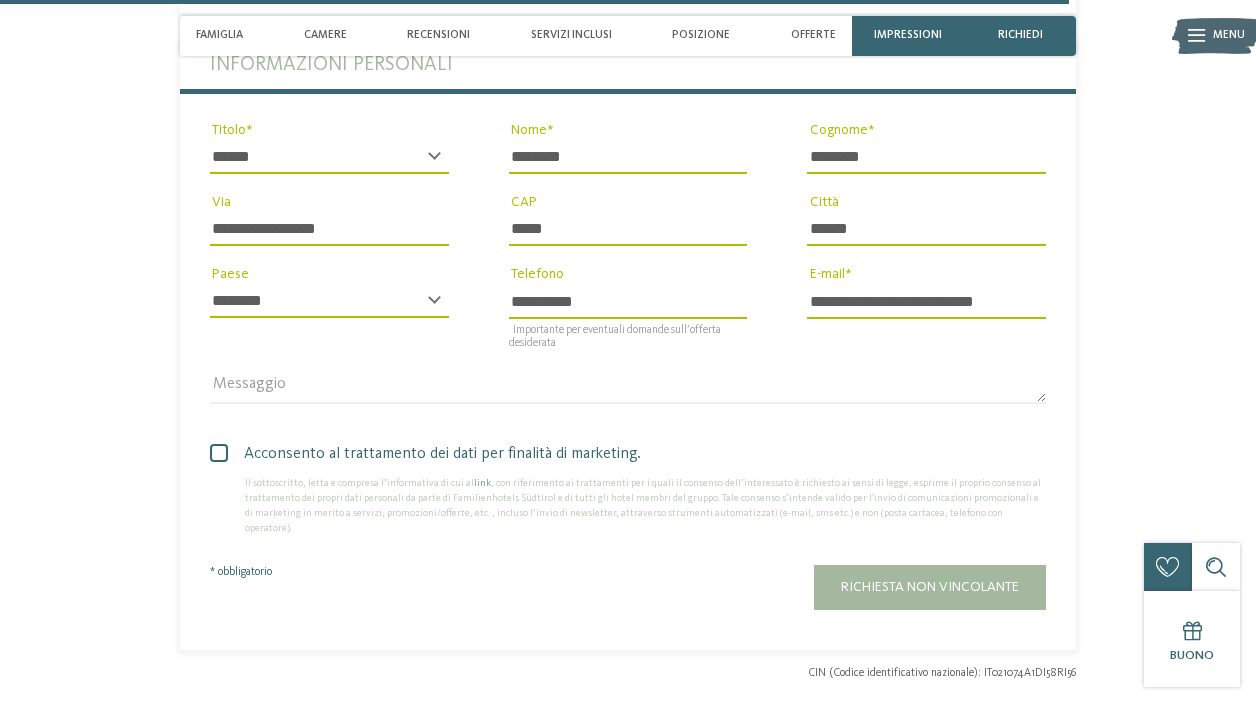 click on "Acconsento al trattamento dei dati per finalità di marketing." at bounding box center [635, 454] 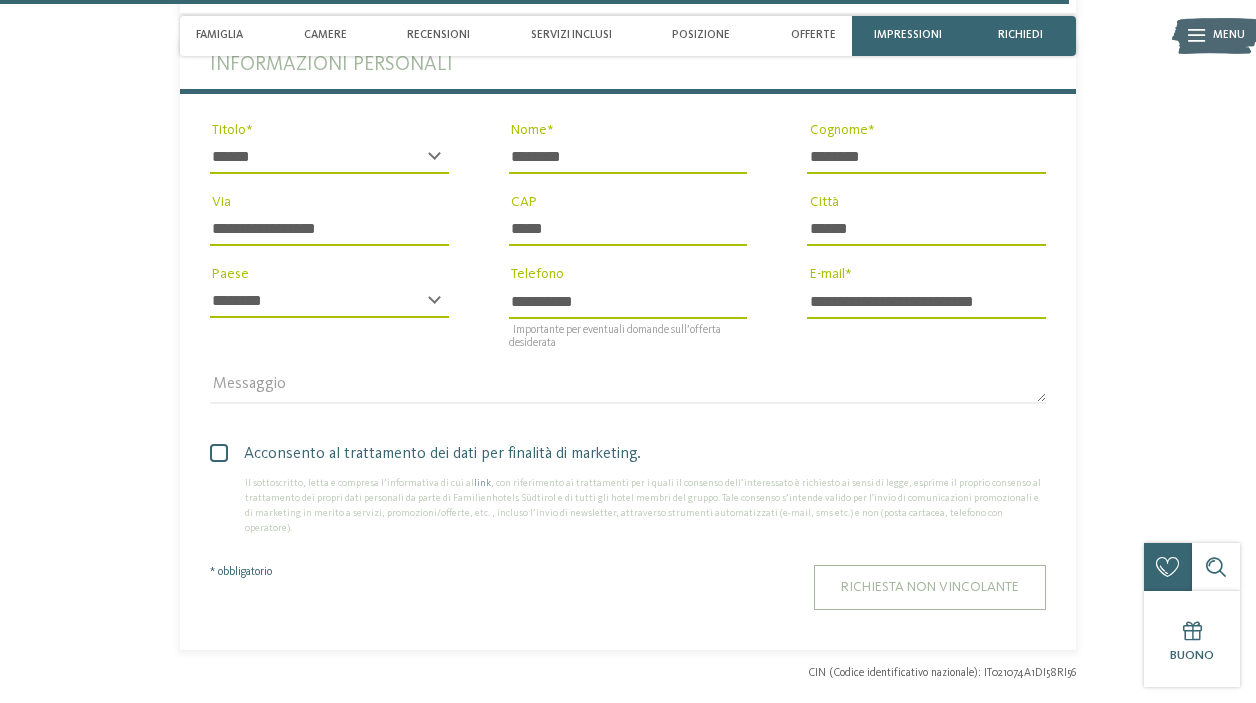 click on "Richiesta non vincolante" at bounding box center (930, 587) 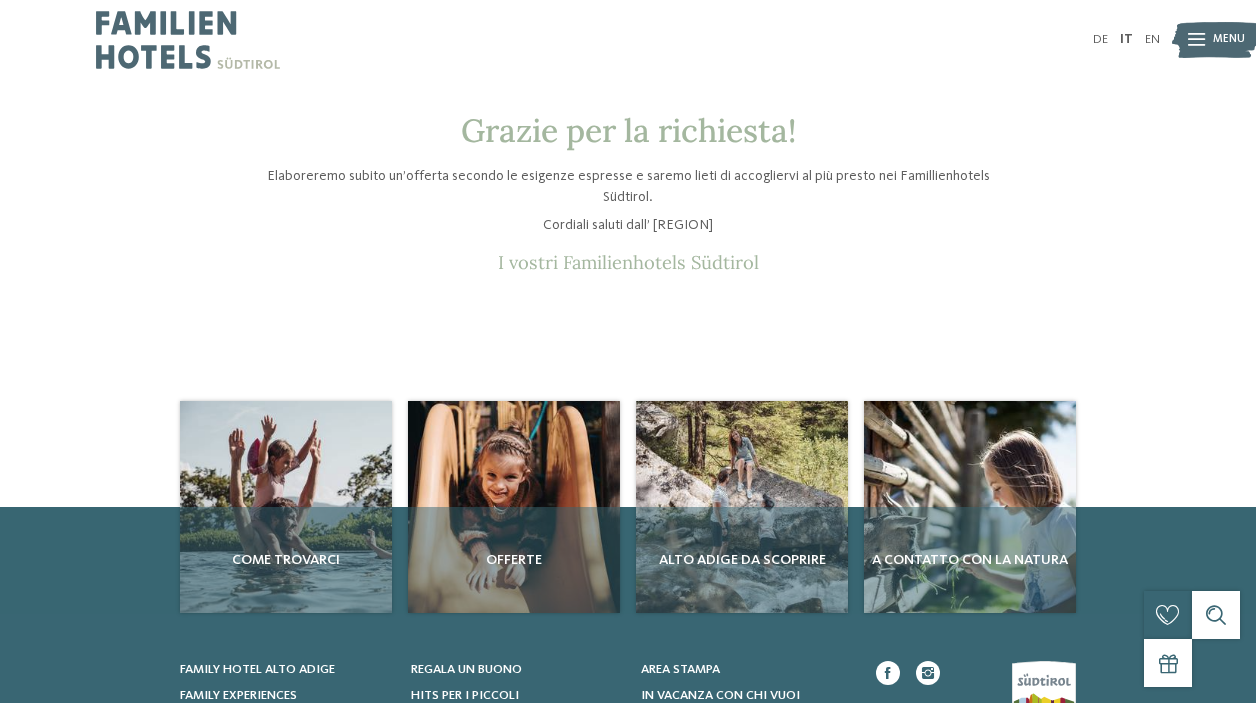 scroll, scrollTop: 0, scrollLeft: 0, axis: both 